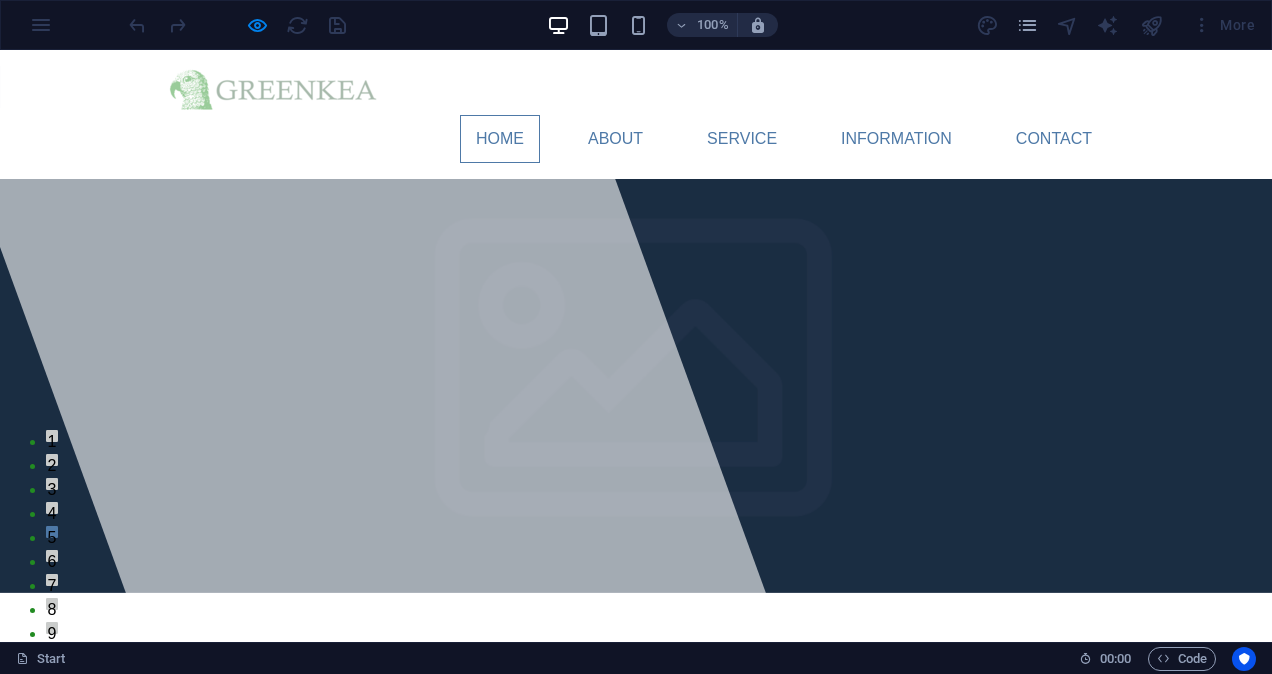scroll, scrollTop: 0, scrollLeft: 0, axis: both 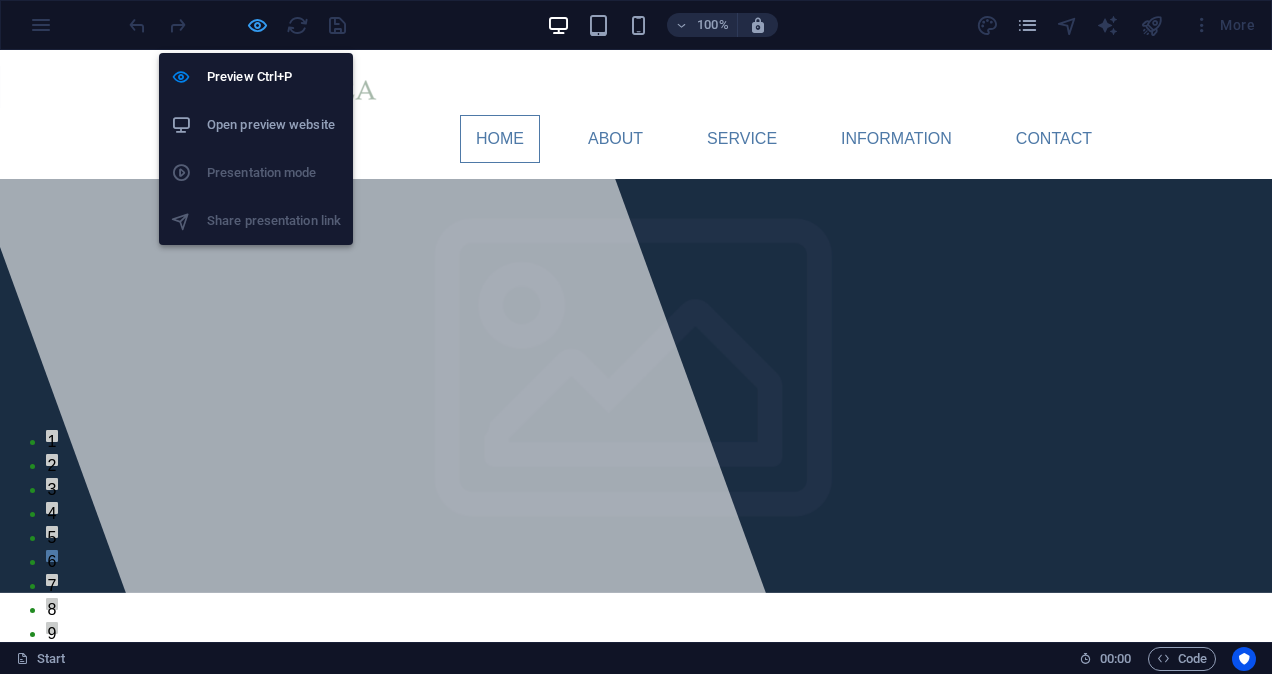 click at bounding box center (257, 25) 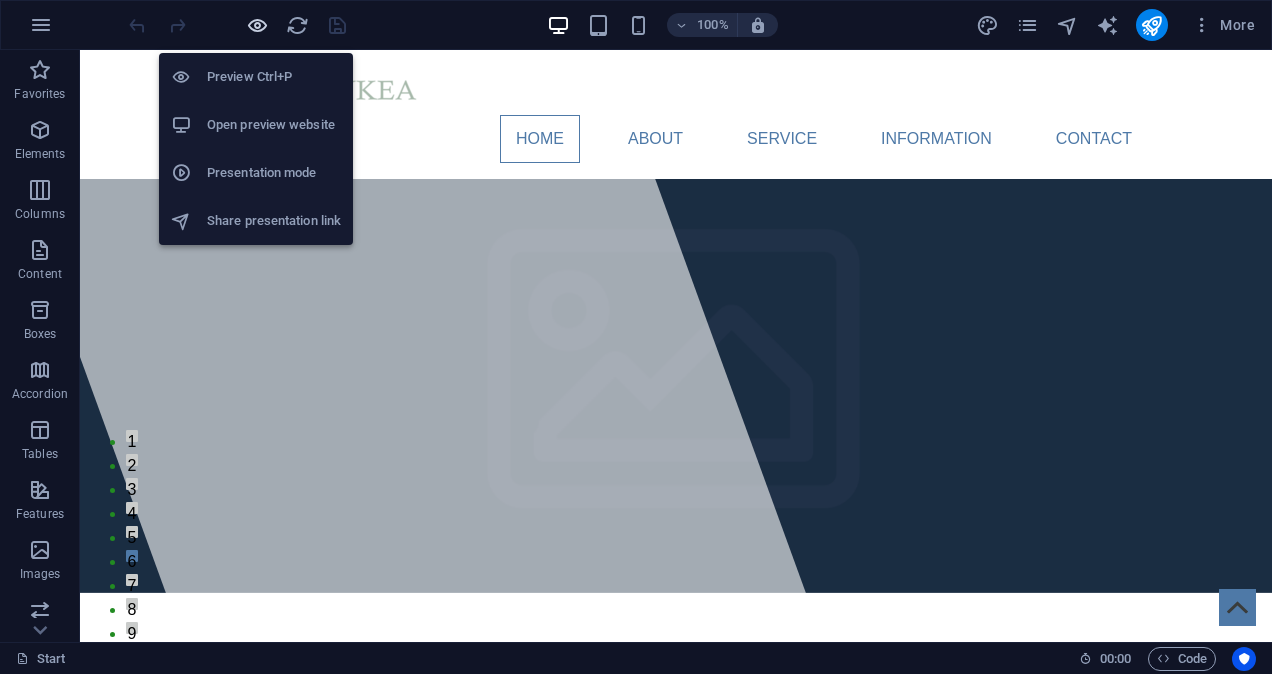 click at bounding box center [257, 25] 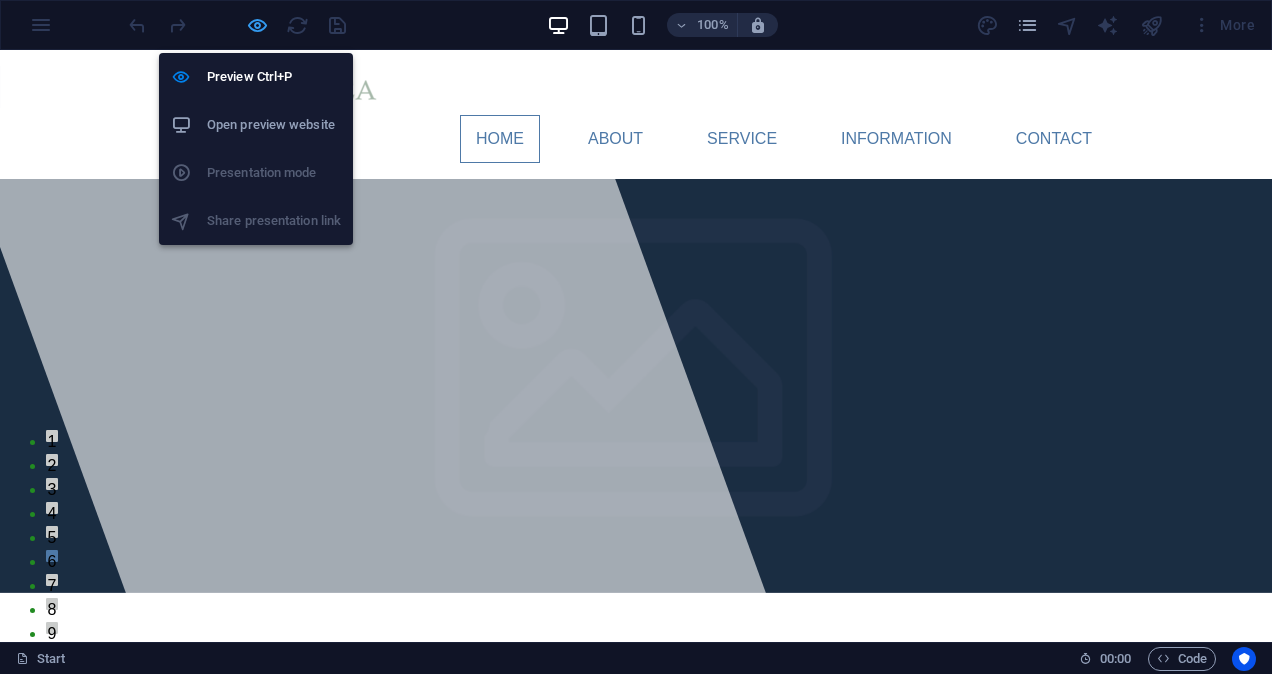 click at bounding box center [257, 25] 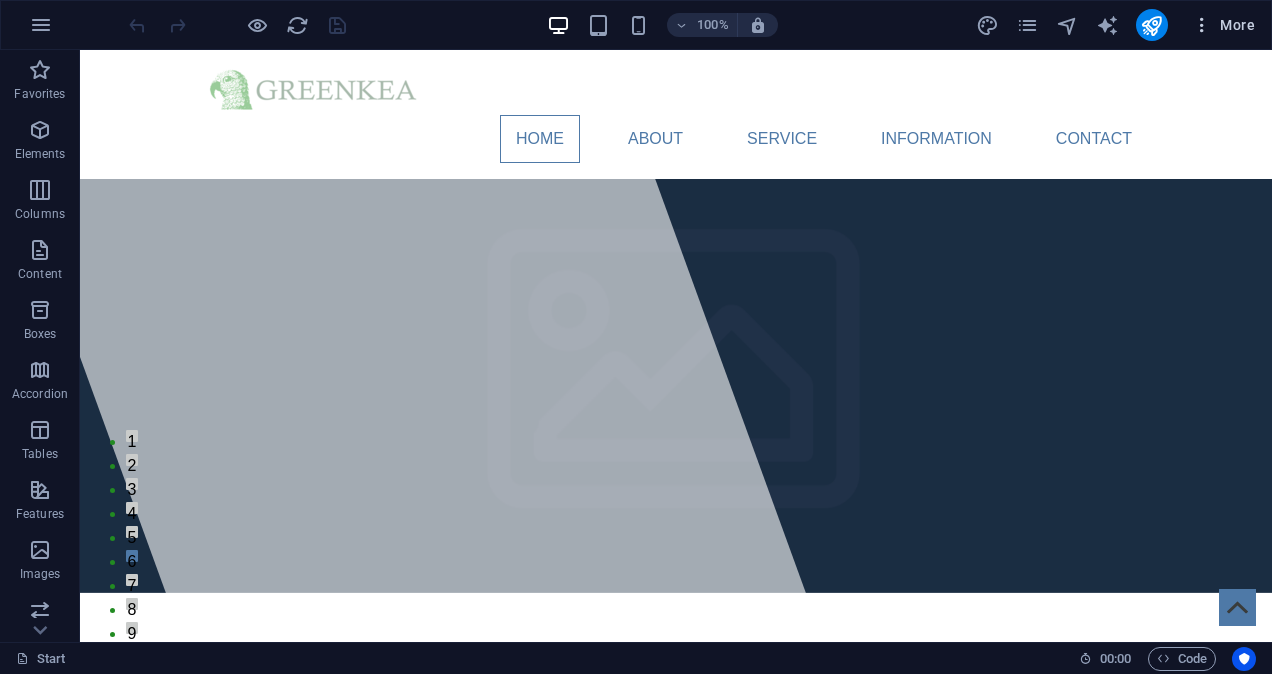 click at bounding box center [1202, 25] 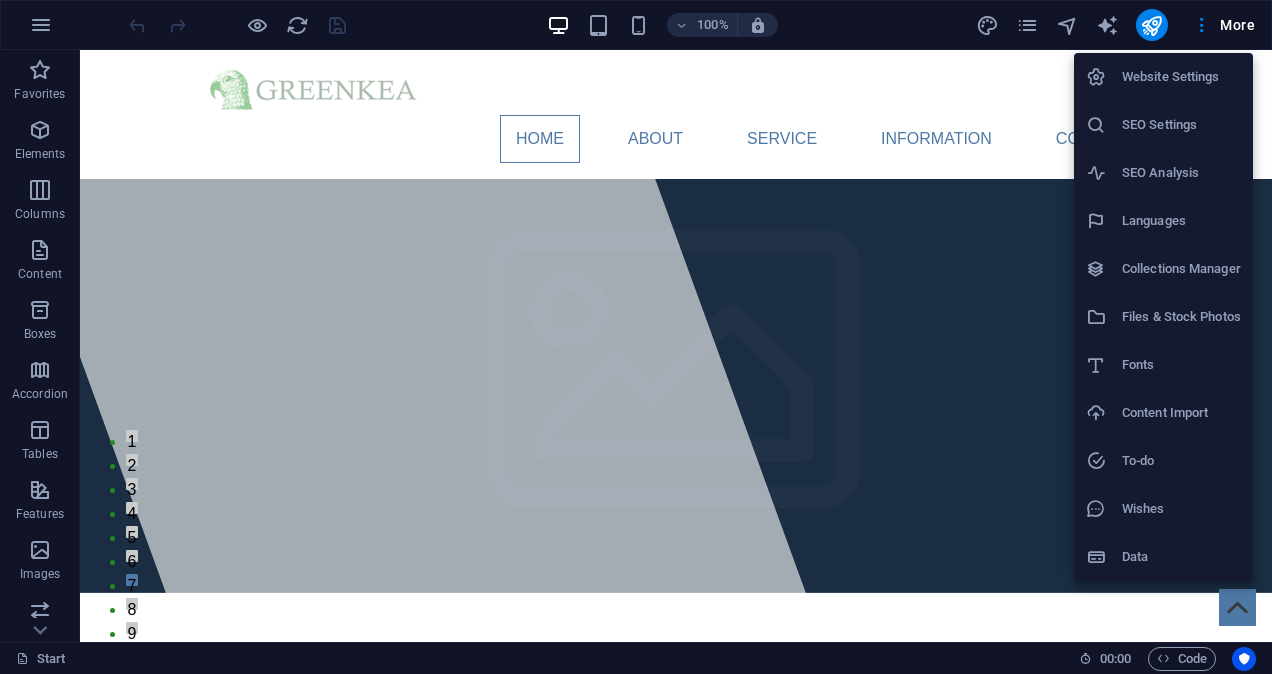click on "Website Settings" at bounding box center [1163, 77] 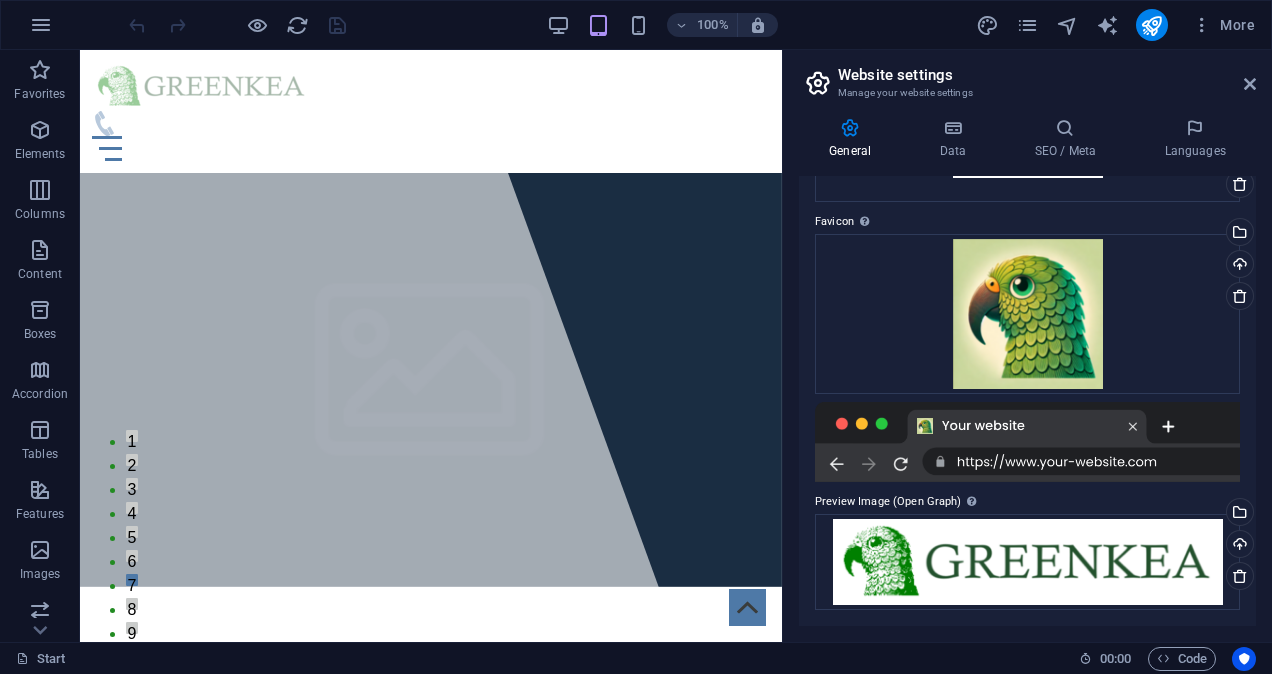 scroll, scrollTop: 0, scrollLeft: 0, axis: both 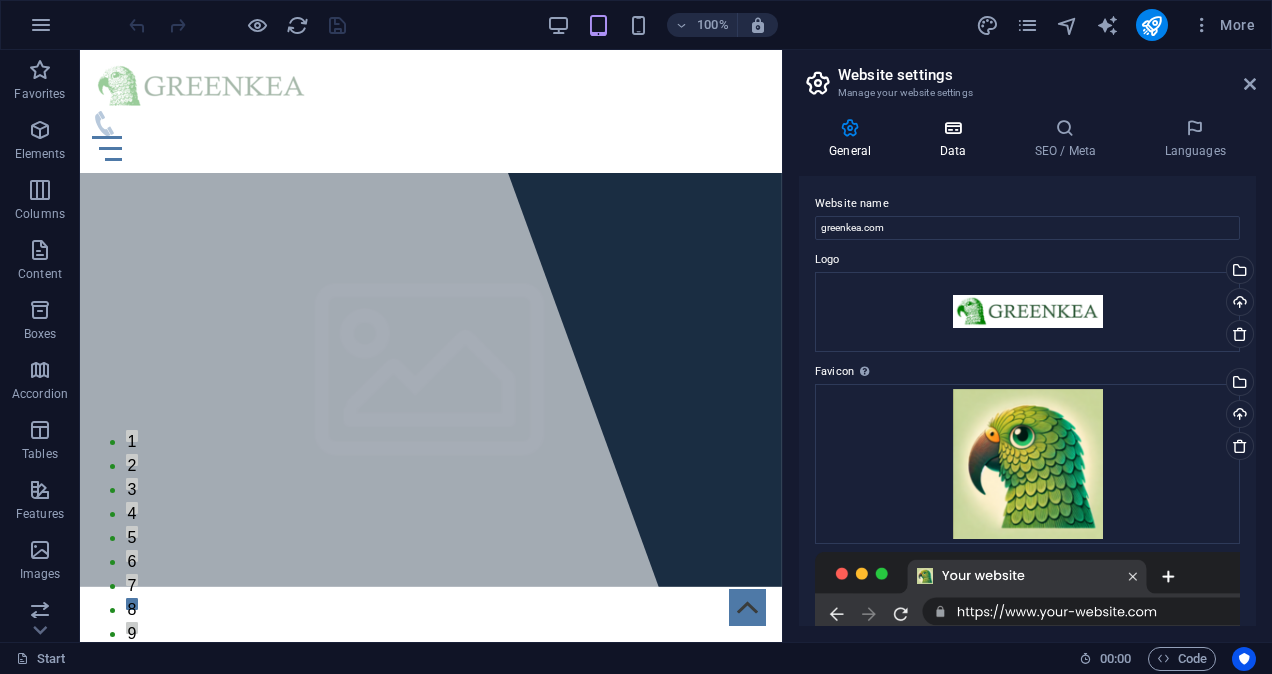 click on "Data" at bounding box center (956, 139) 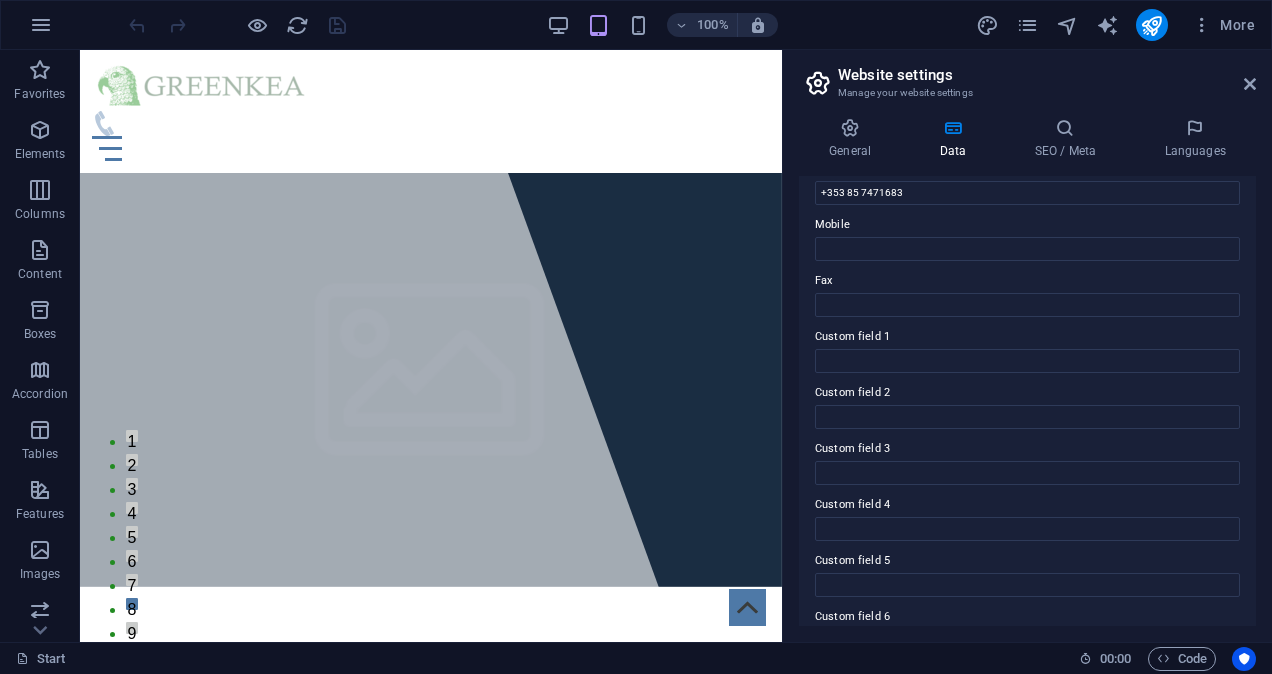 scroll, scrollTop: 510, scrollLeft: 0, axis: vertical 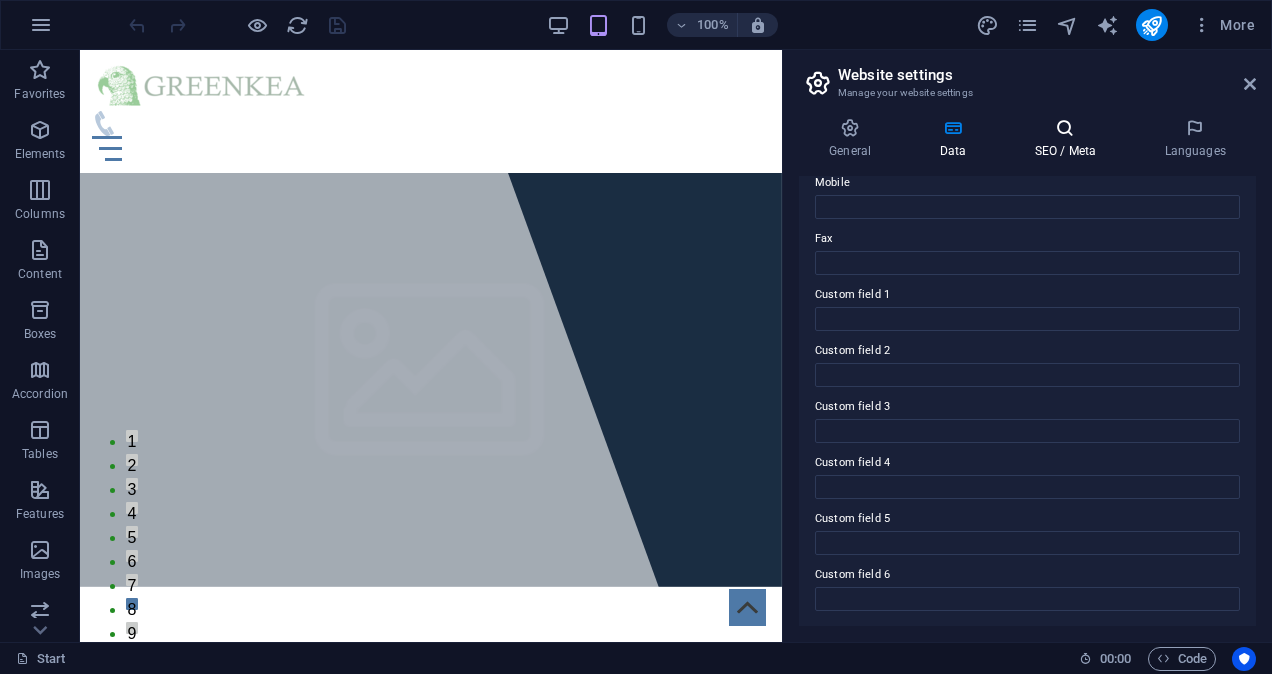 click on "SEO / Meta" at bounding box center [1069, 139] 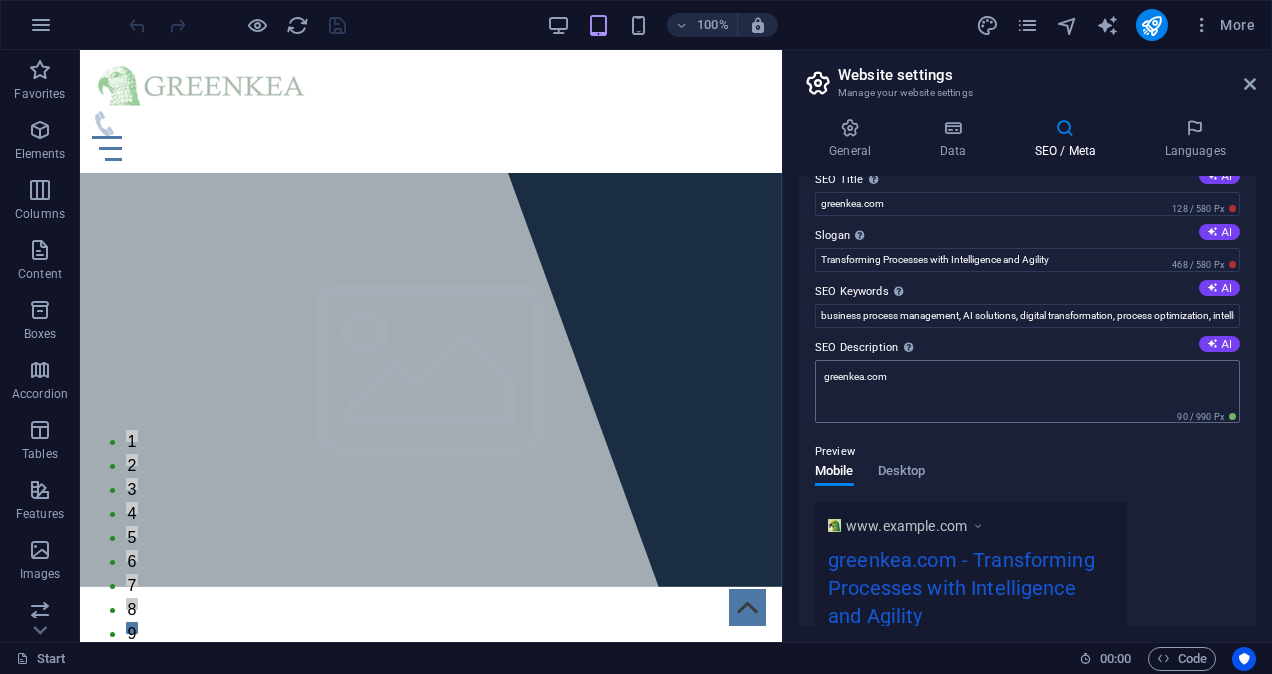 scroll, scrollTop: 0, scrollLeft: 0, axis: both 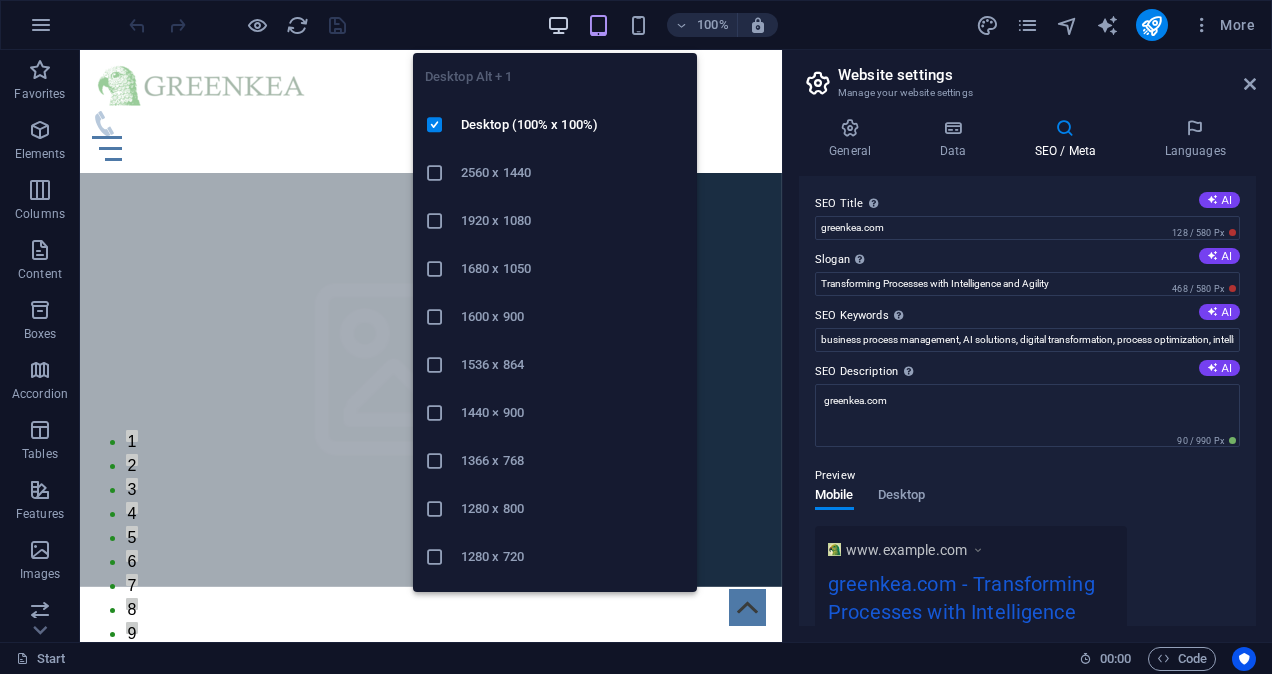 click at bounding box center (558, 25) 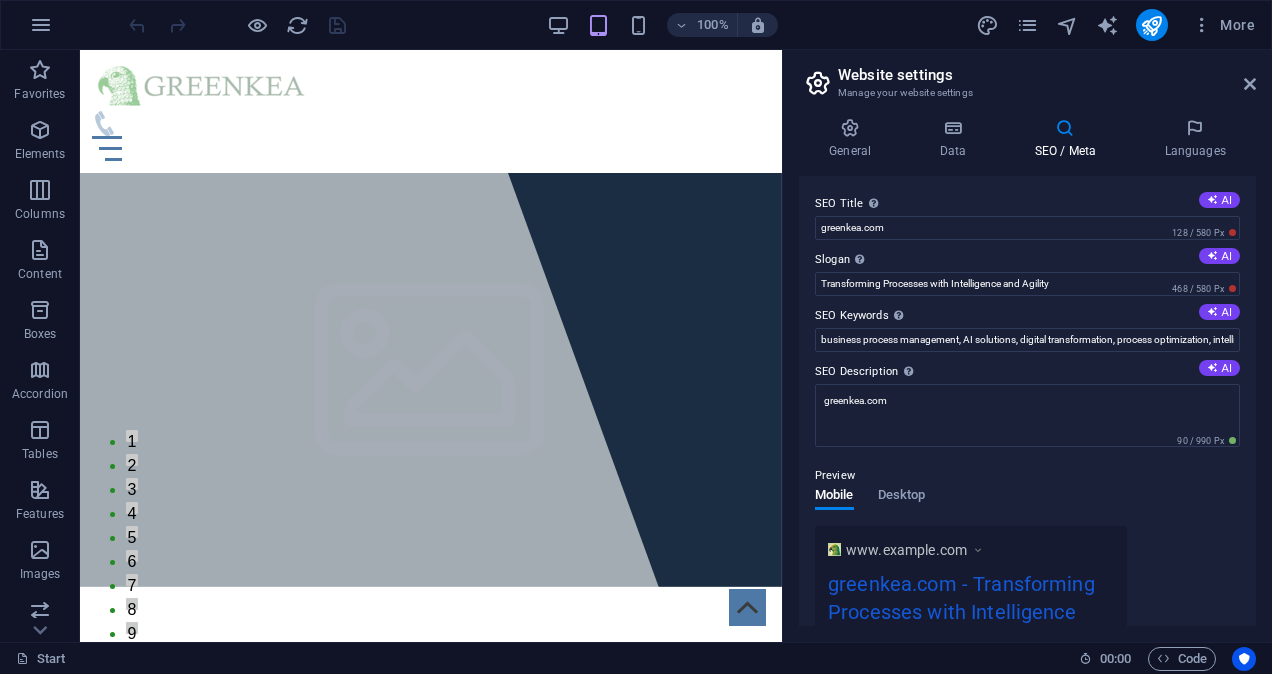 click on "Website settings" at bounding box center (1047, 75) 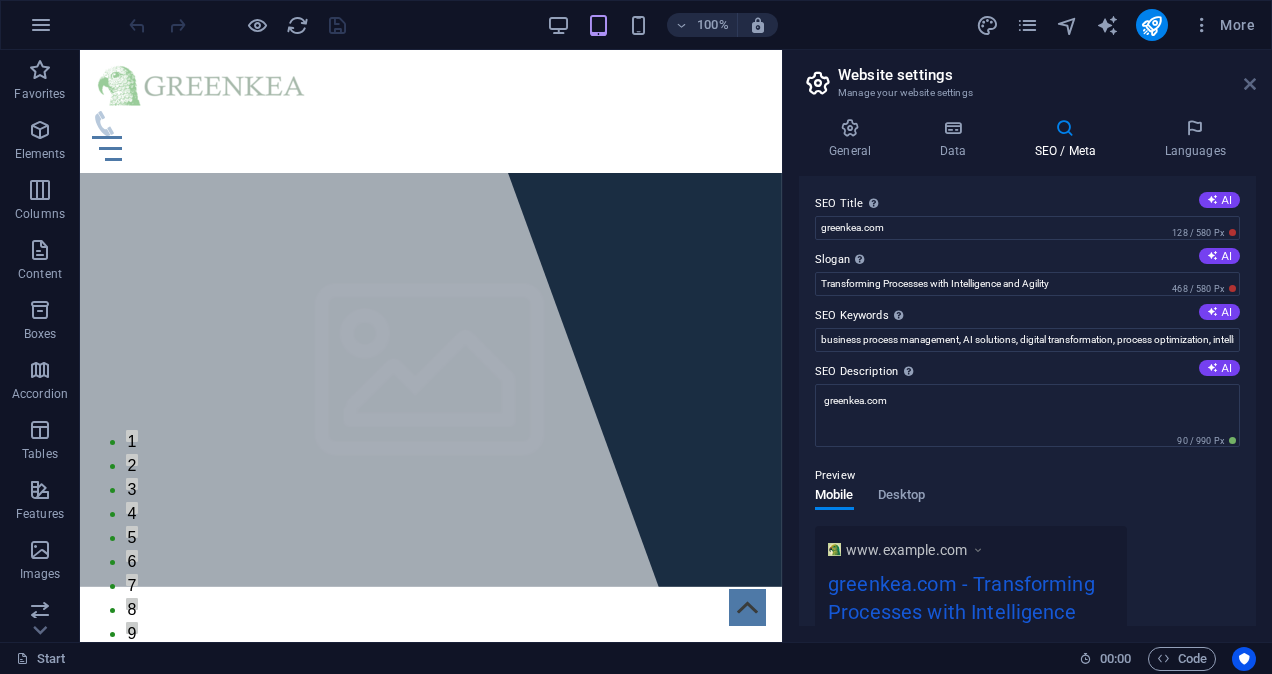 drag, startPoint x: 1250, startPoint y: 84, endPoint x: 1168, endPoint y: 32, distance: 97.097885 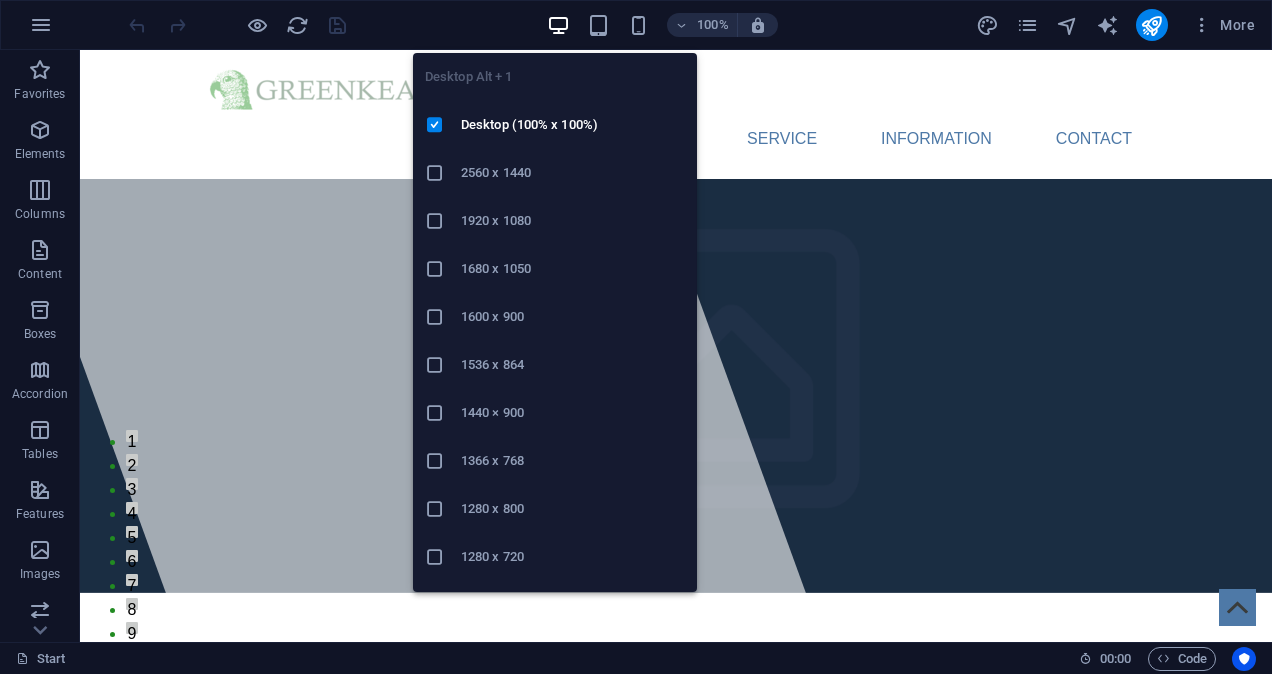 click at bounding box center (558, 25) 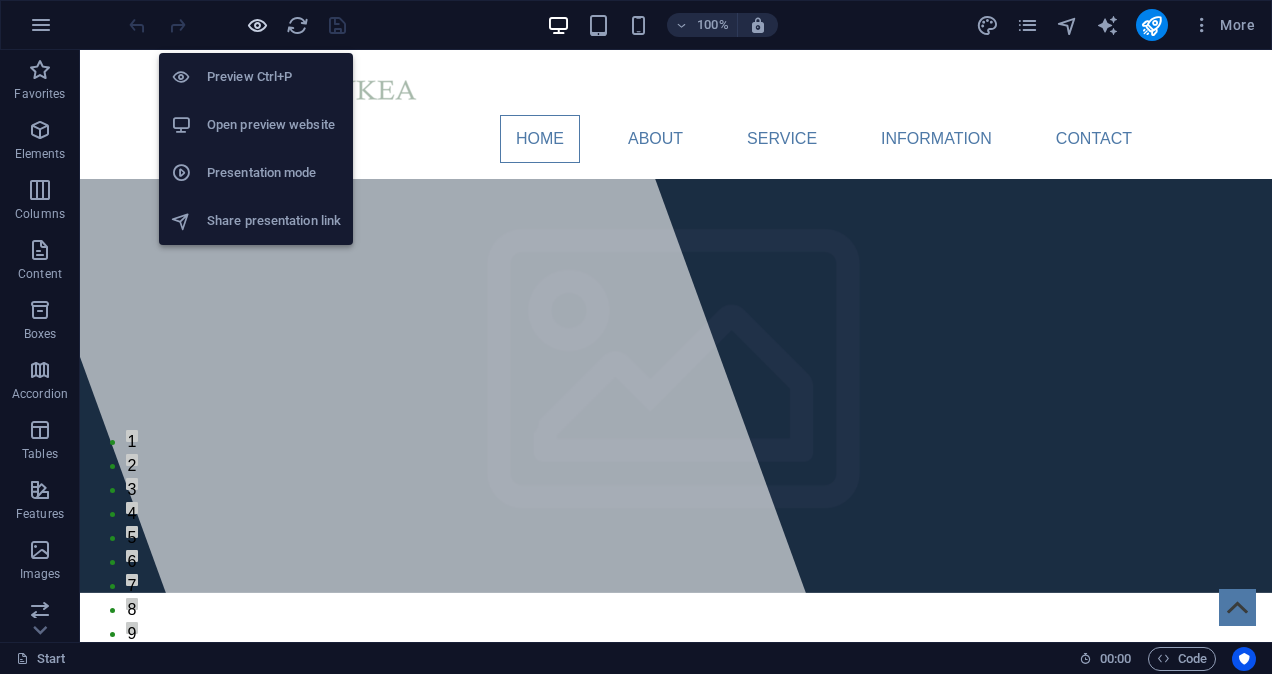 click at bounding box center [257, 25] 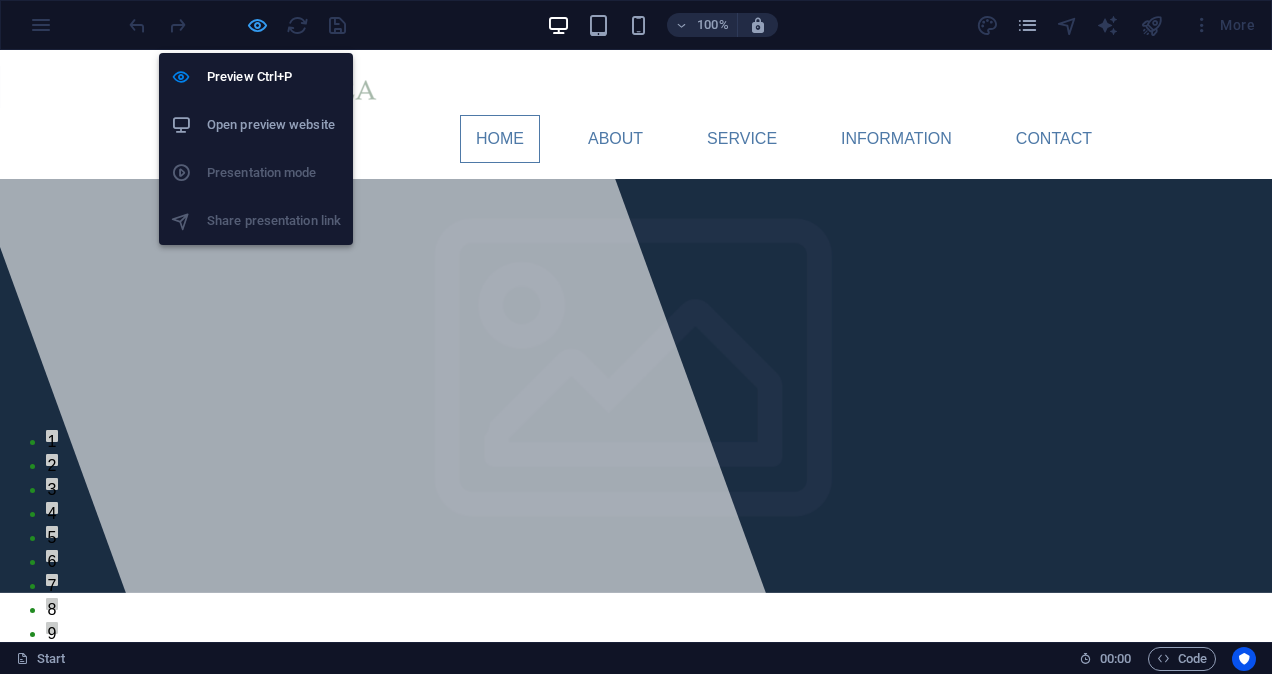 click at bounding box center (257, 25) 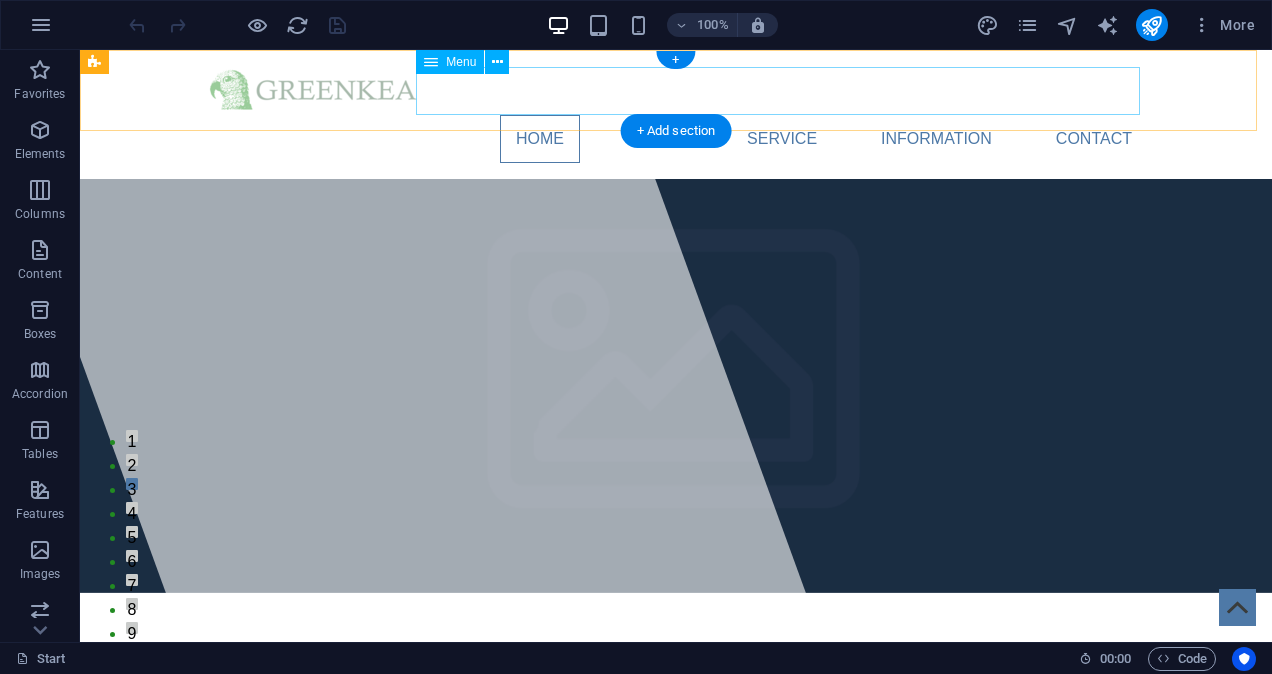 click on "Home About Service Information Contact" at bounding box center (676, 139) 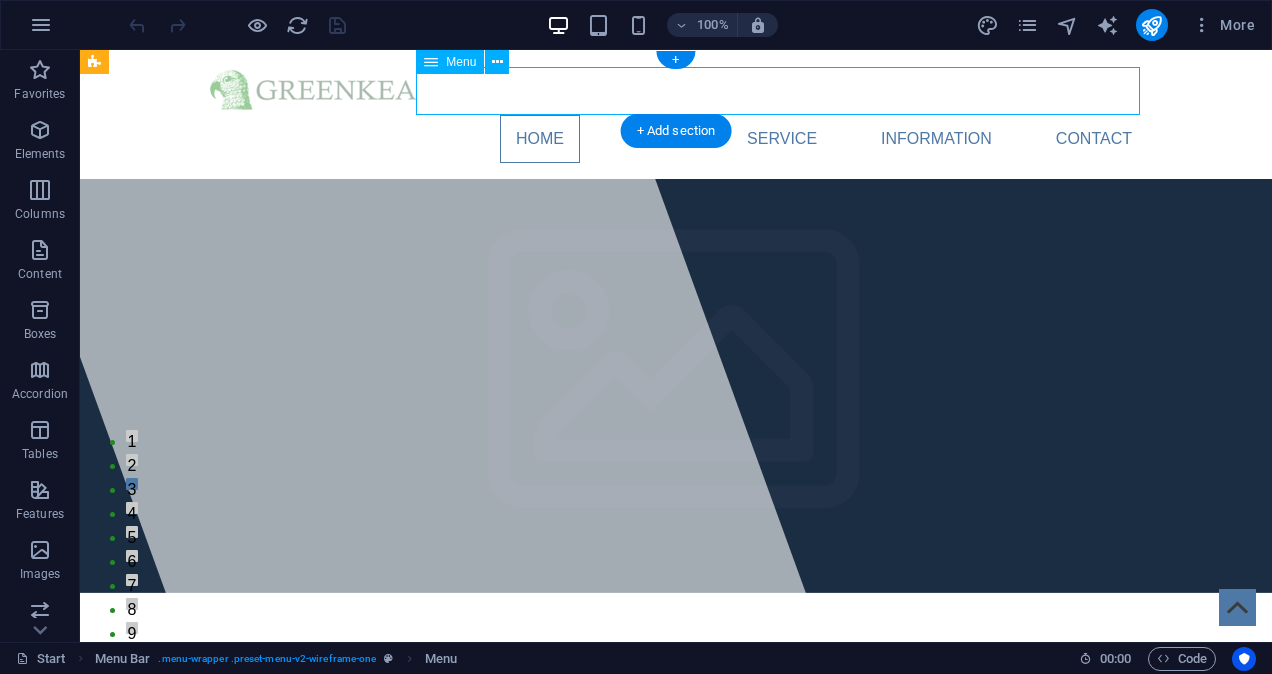 click on "Home About Service Information Contact" at bounding box center [676, 139] 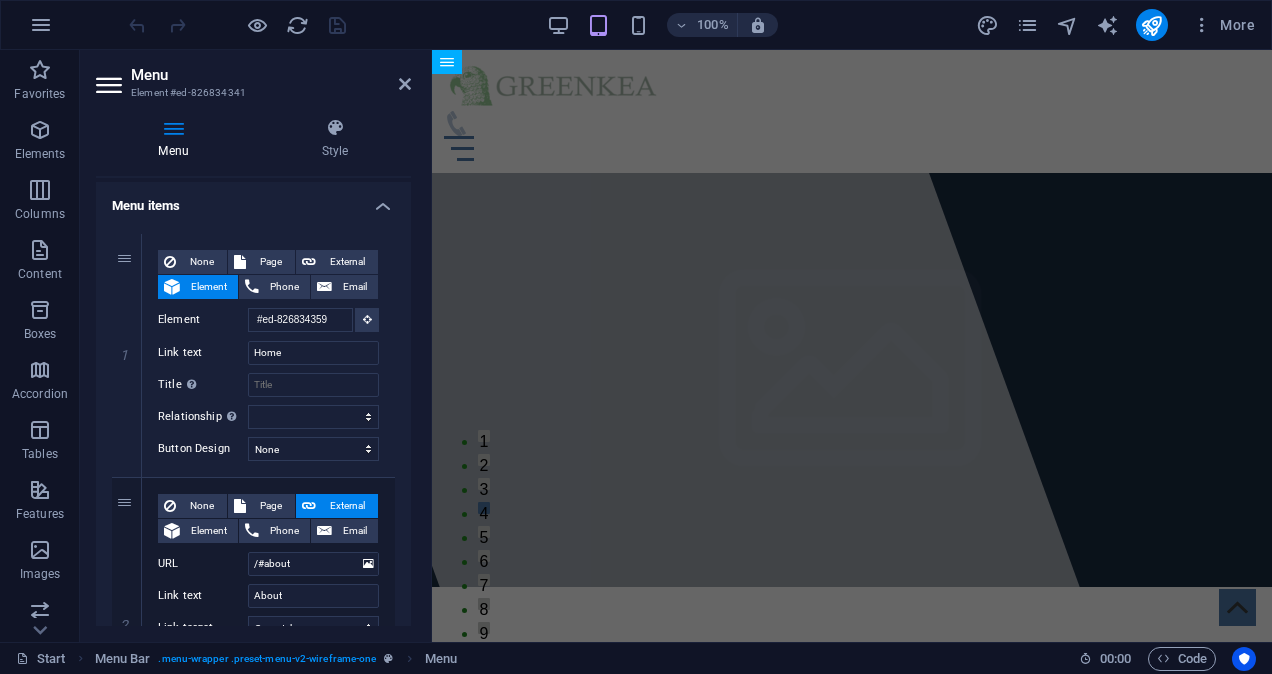scroll, scrollTop: 100, scrollLeft: 0, axis: vertical 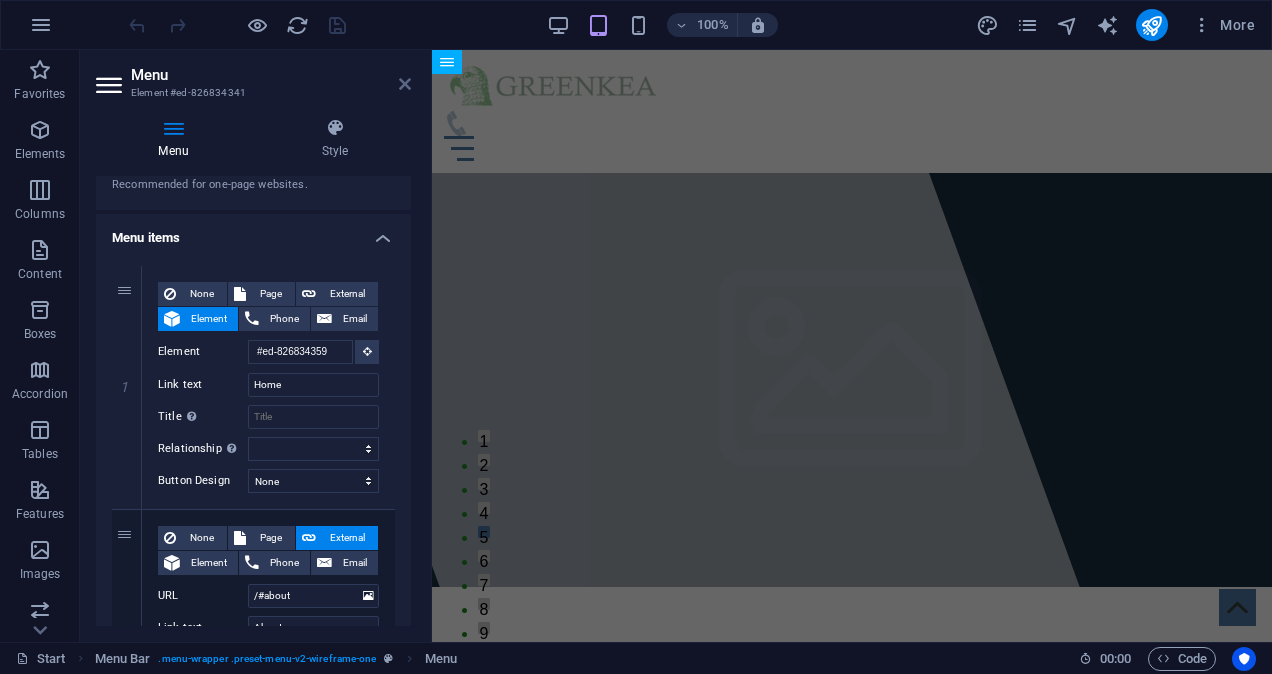 drag, startPoint x: 406, startPoint y: 87, endPoint x: 326, endPoint y: 36, distance: 94.873604 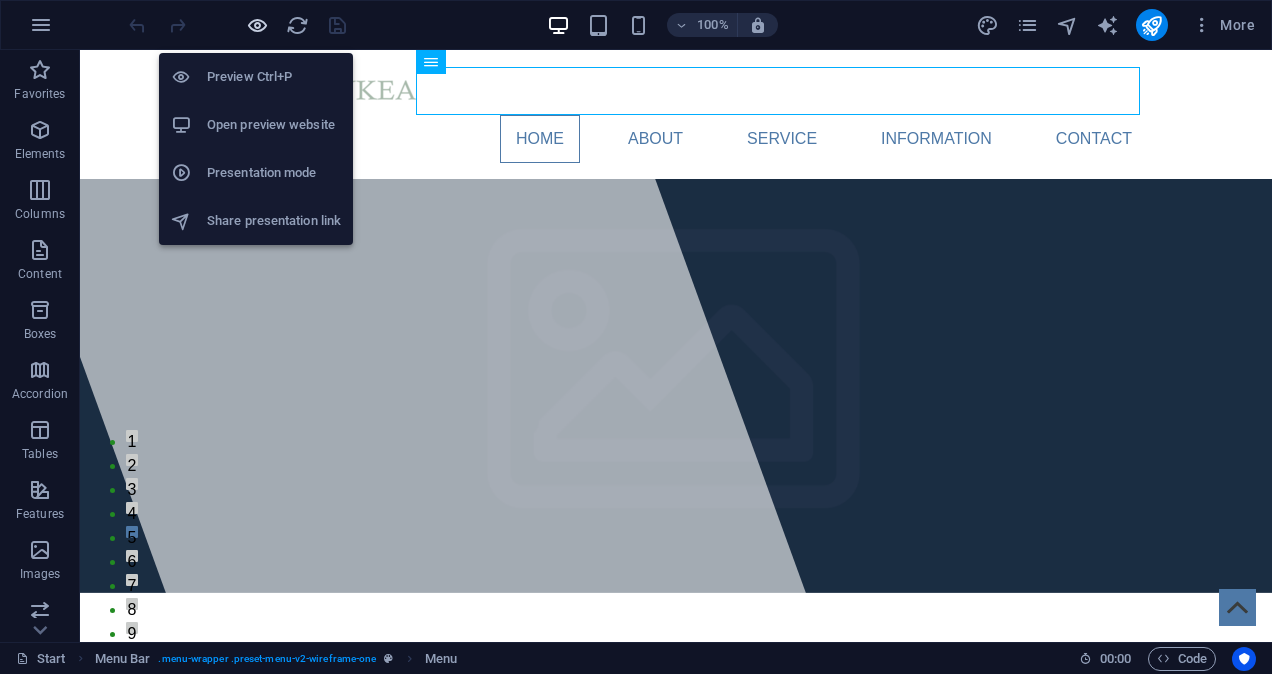 click at bounding box center (257, 25) 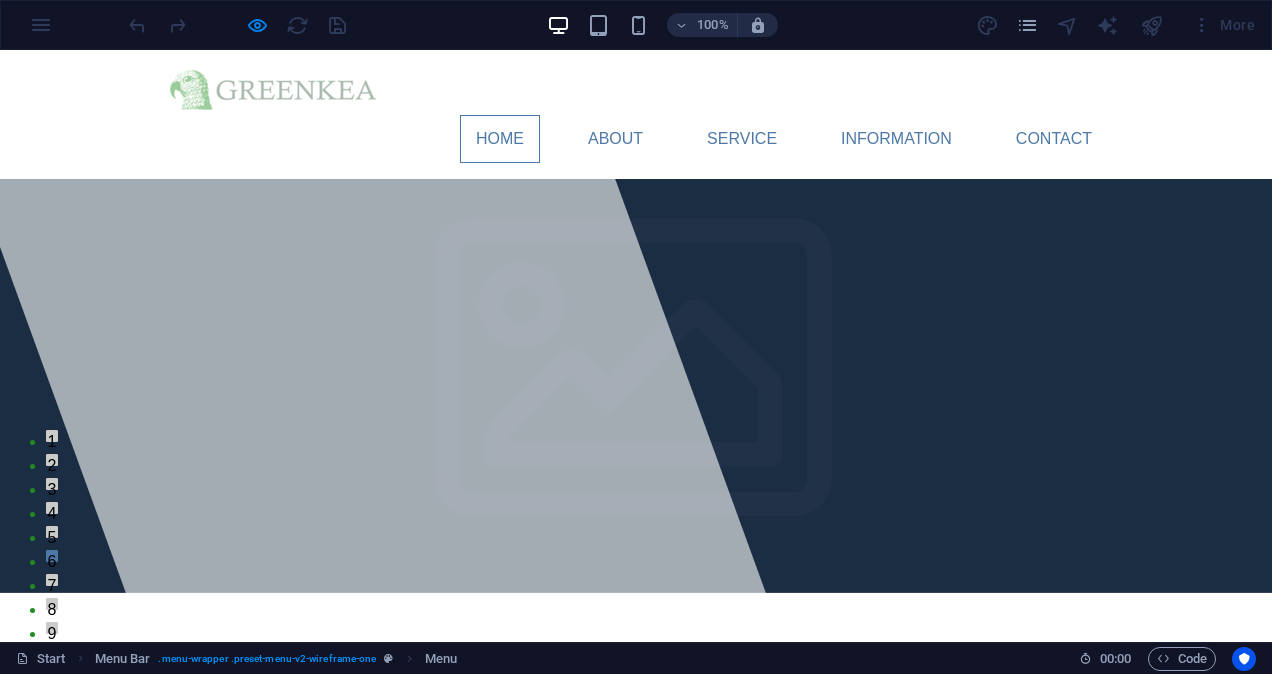 click on "GREENKEA" at bounding box center (277, 1189) 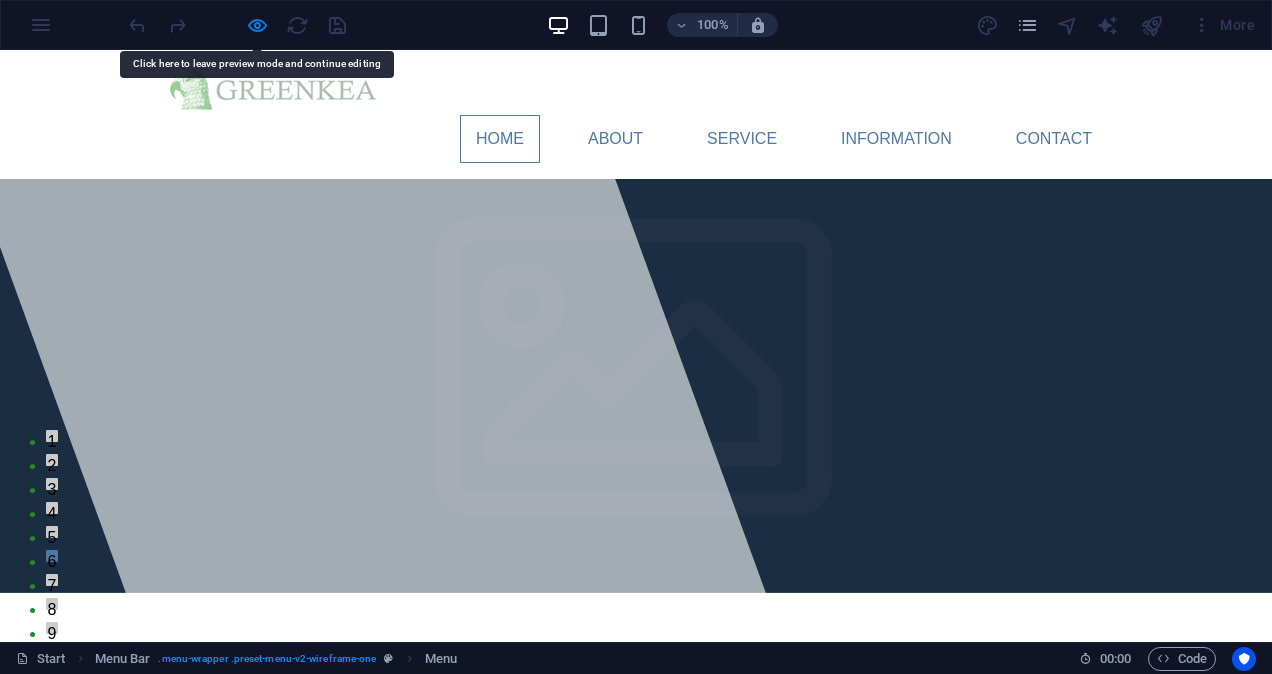 click on "GREENKEA" at bounding box center (277, 1189) 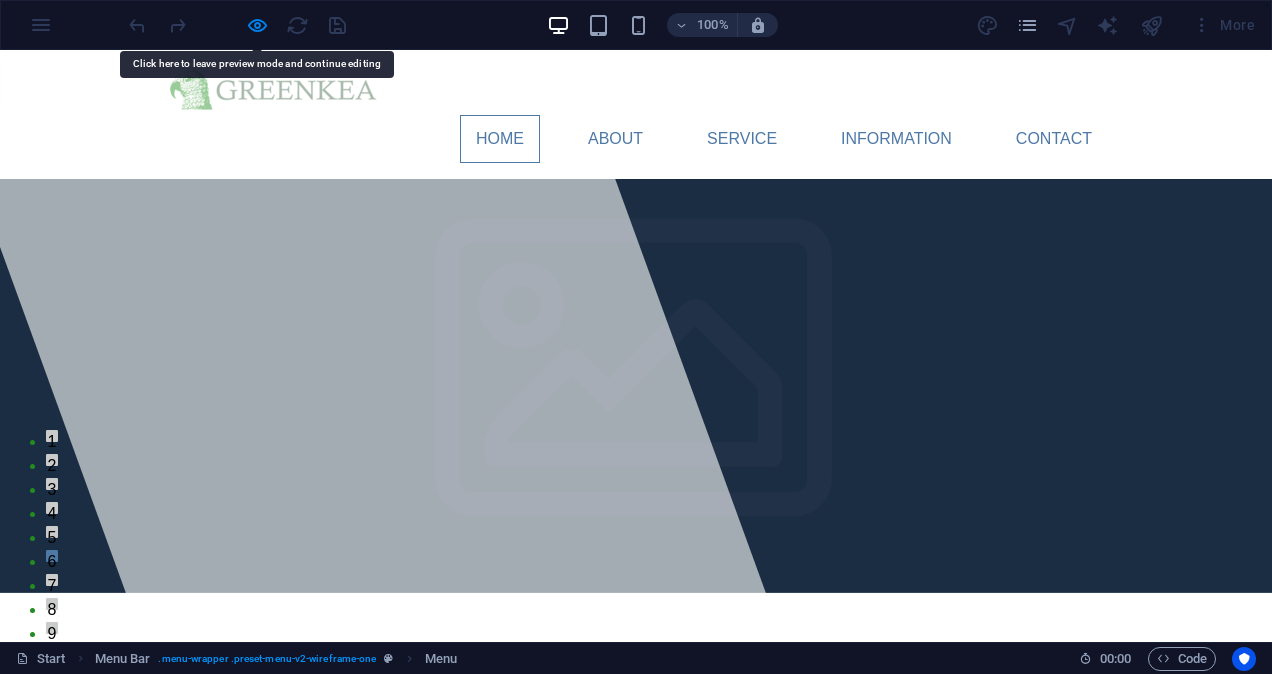 drag, startPoint x: 300, startPoint y: 296, endPoint x: 276, endPoint y: 272, distance: 33.941124 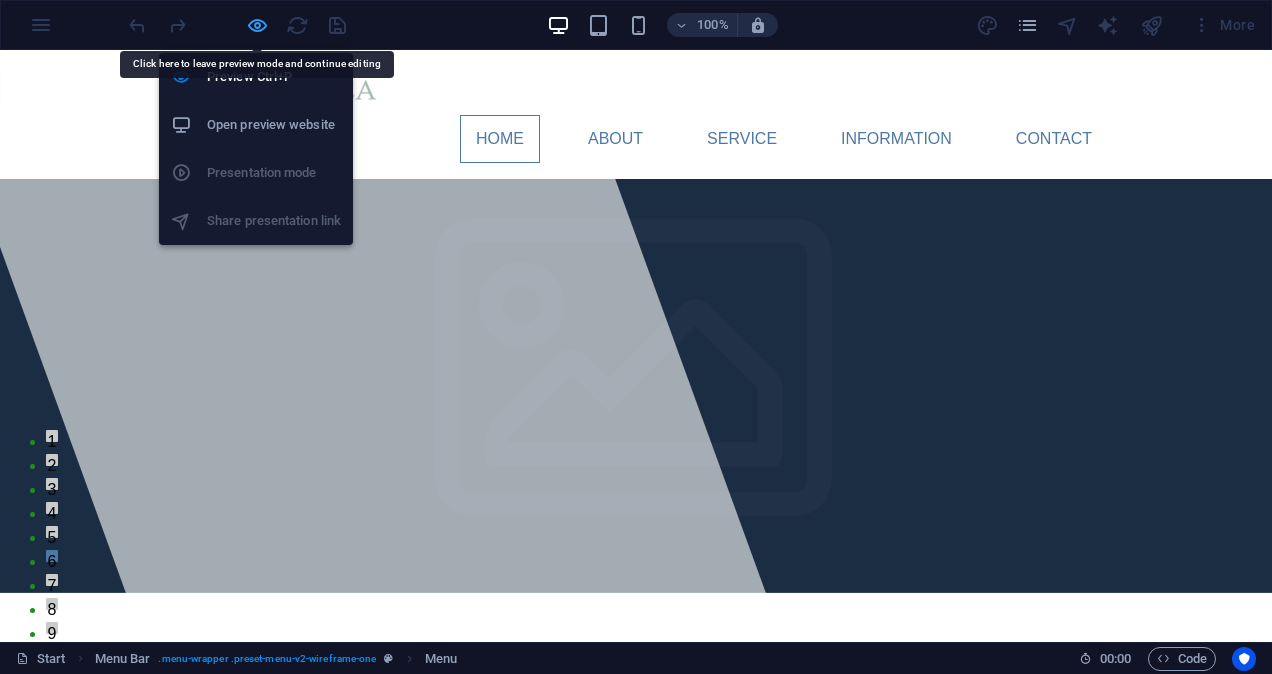 click at bounding box center [257, 25] 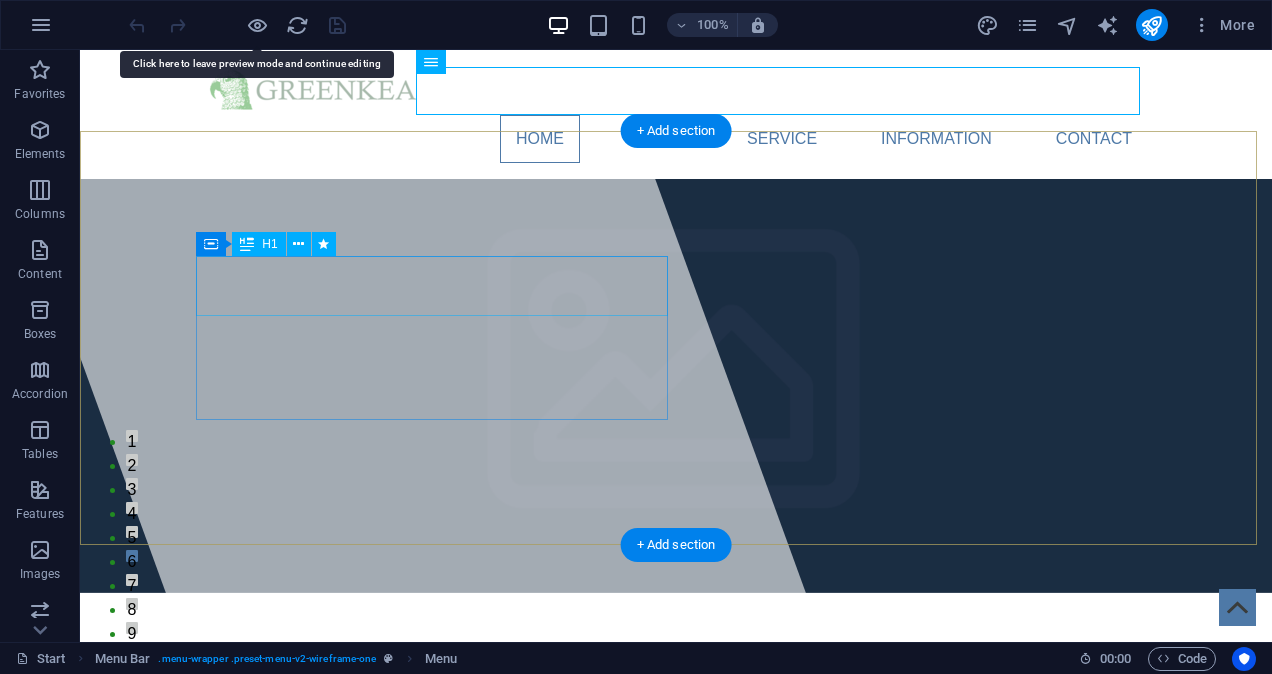 click on "GREENKEA" at bounding box center [676, 1189] 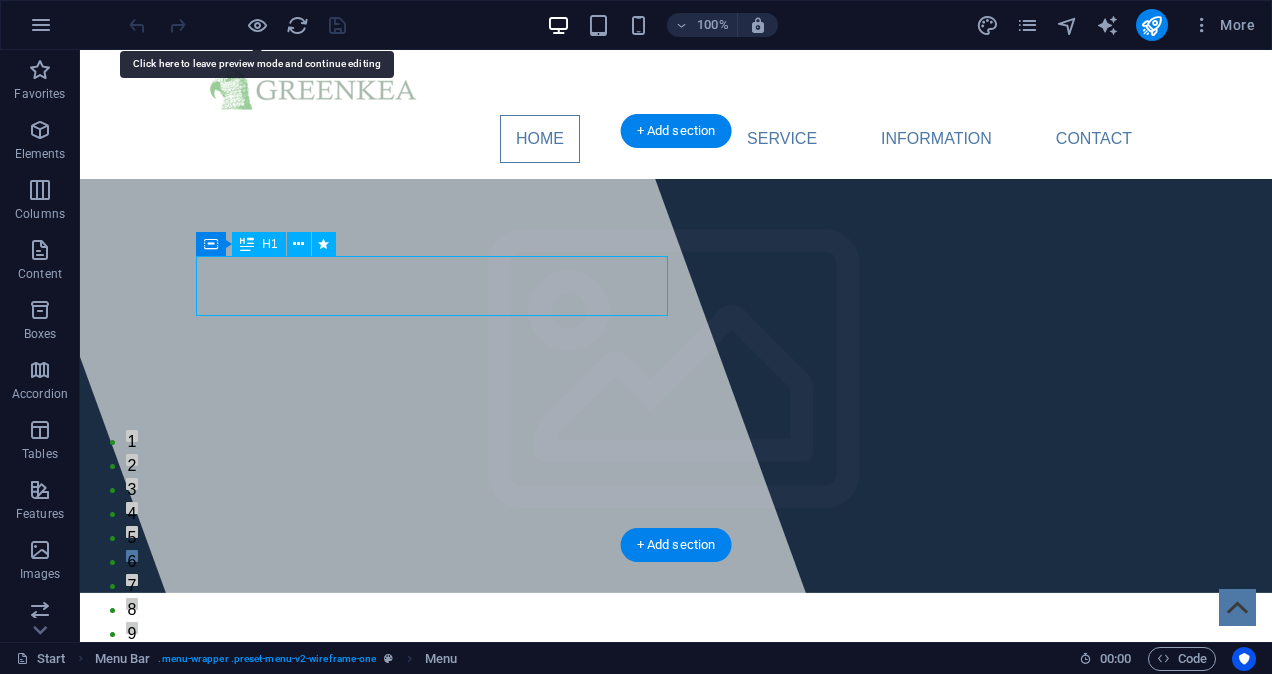 click on "GREENKEA" at bounding box center [676, 1189] 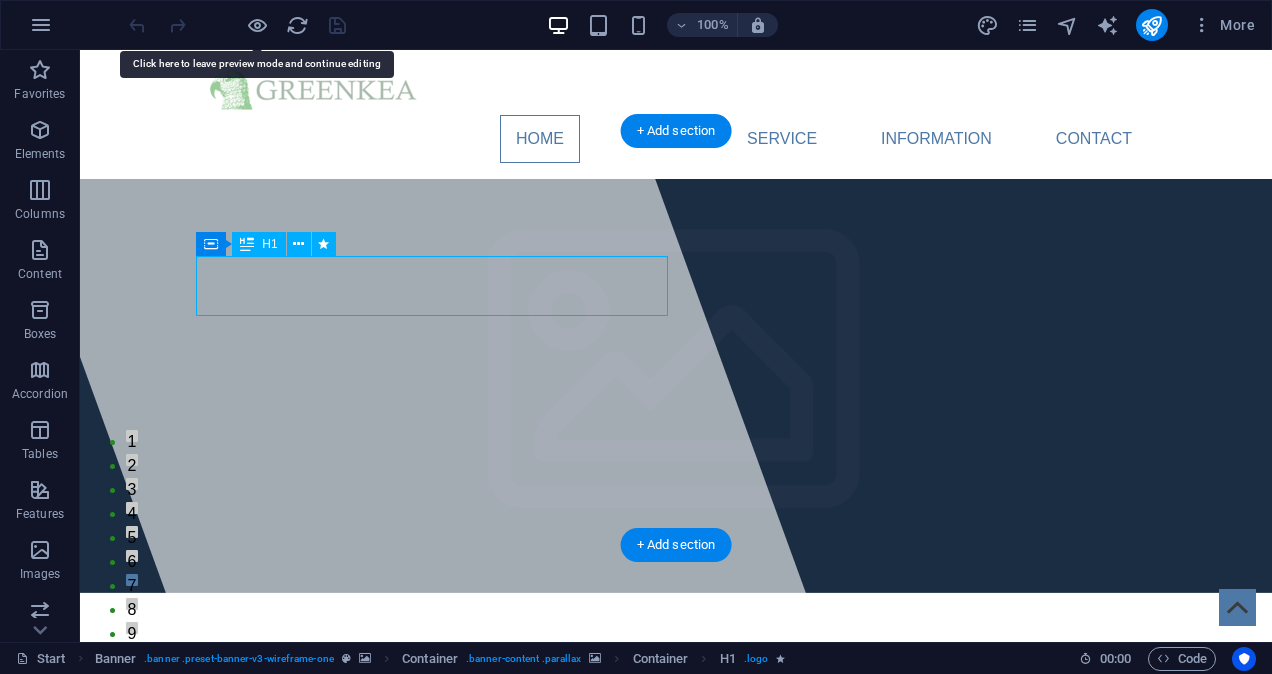 click on "GREENKEA" at bounding box center [676, 1189] 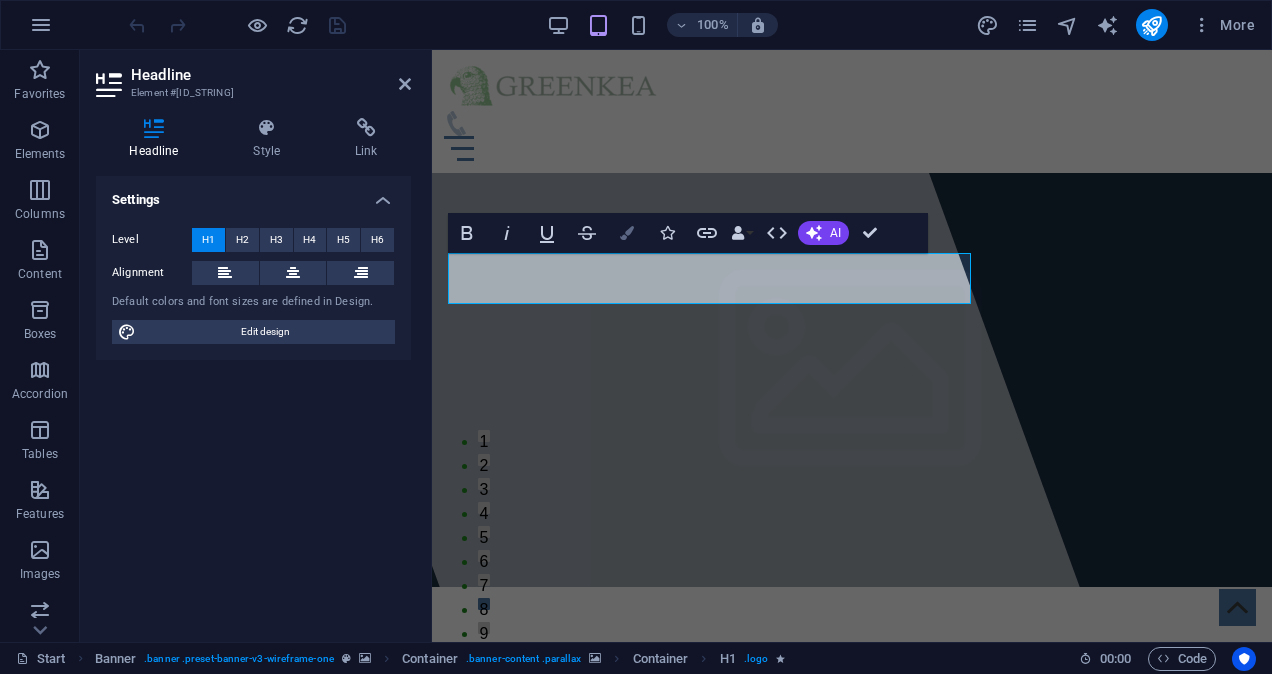 click at bounding box center (627, 233) 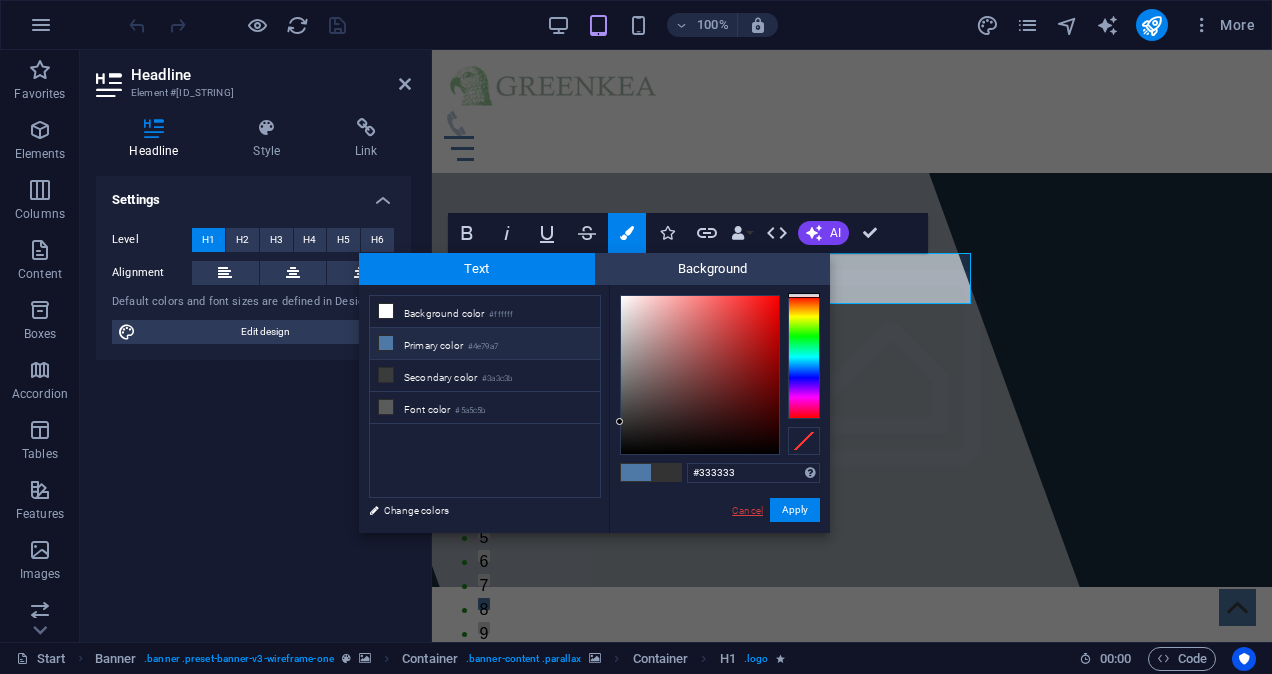 click on "Cancel" at bounding box center (747, 510) 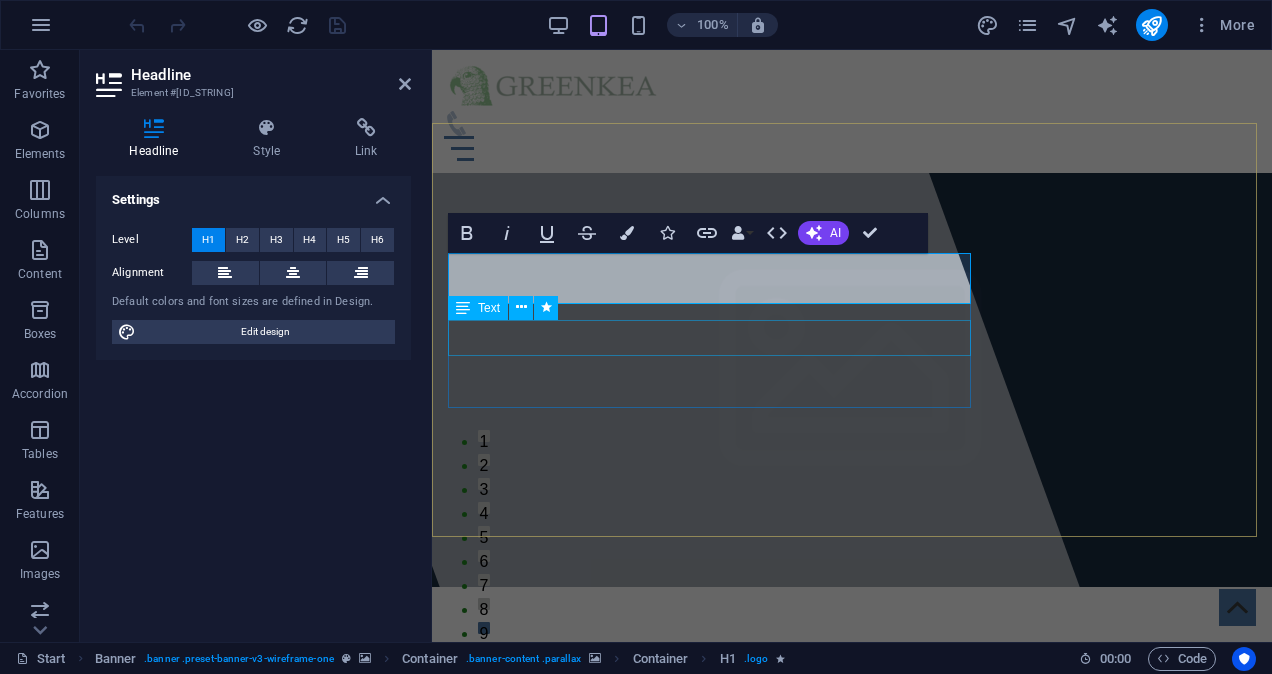 click on "REDEFINING BUSINESSES" at bounding box center [852, 1238] 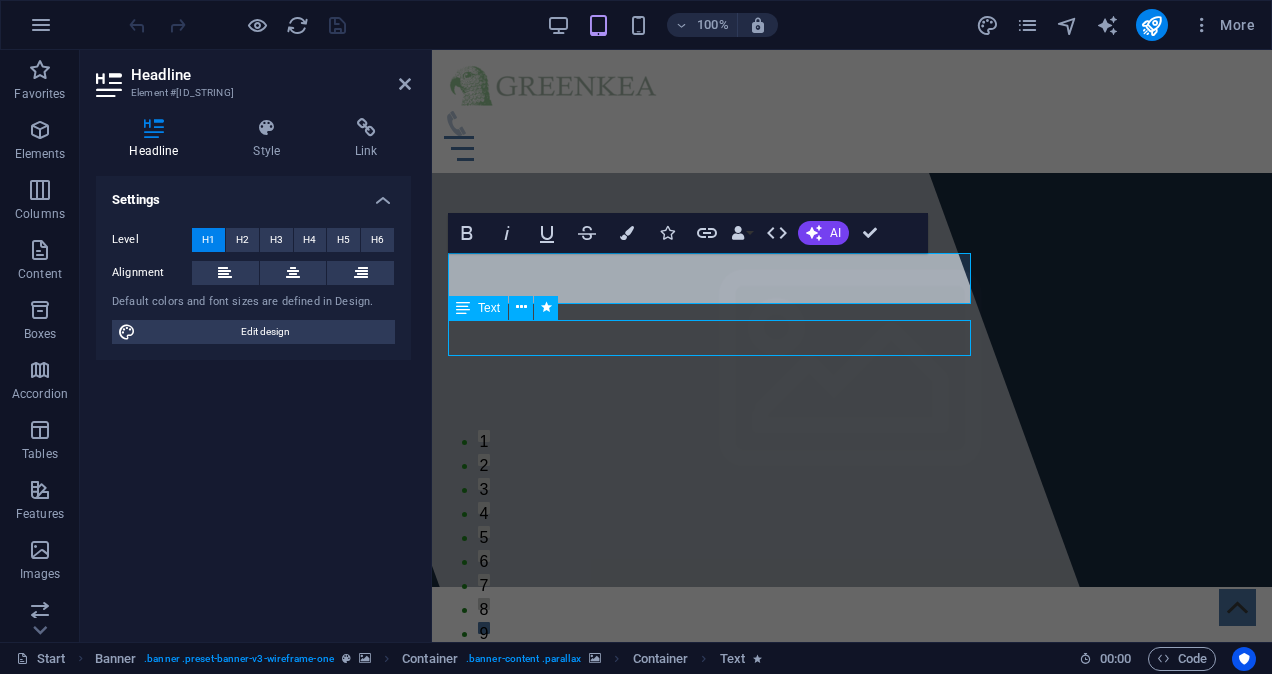 click at bounding box center [852, 1212] 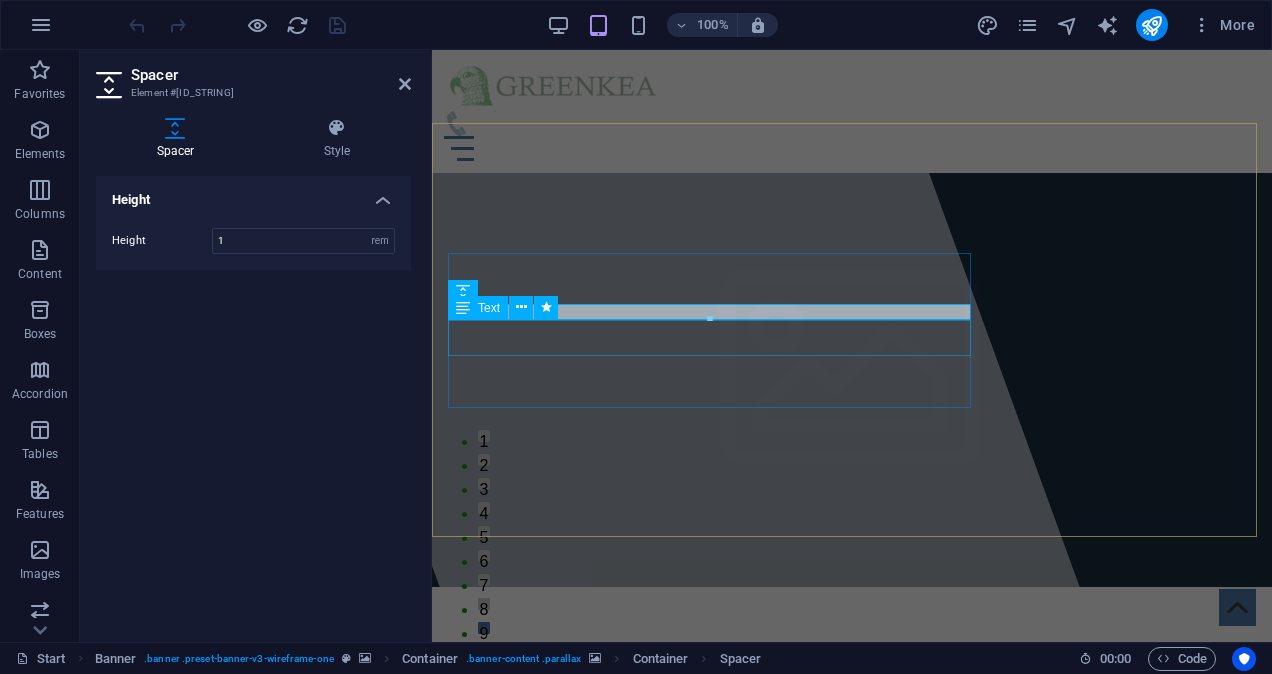 click on "REDEFINING BUSINESSES" at bounding box center (852, 1238) 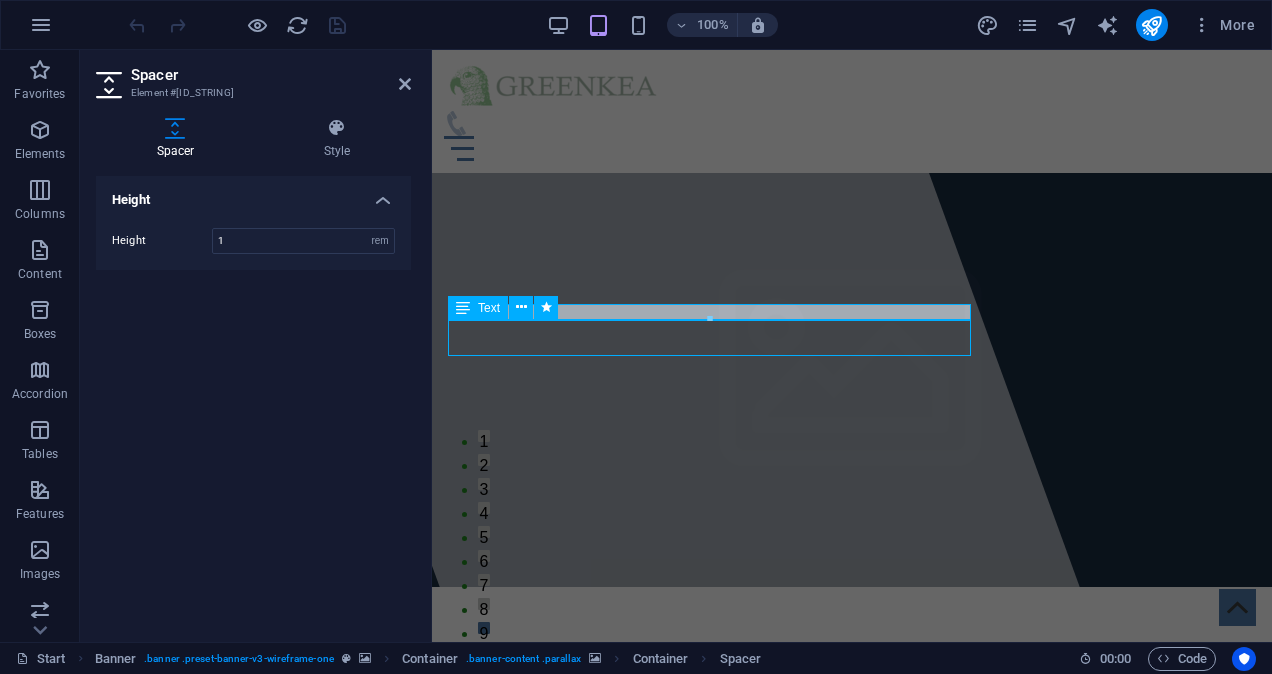 click on "REDEFINING BUSINESSES" at bounding box center [852, 1238] 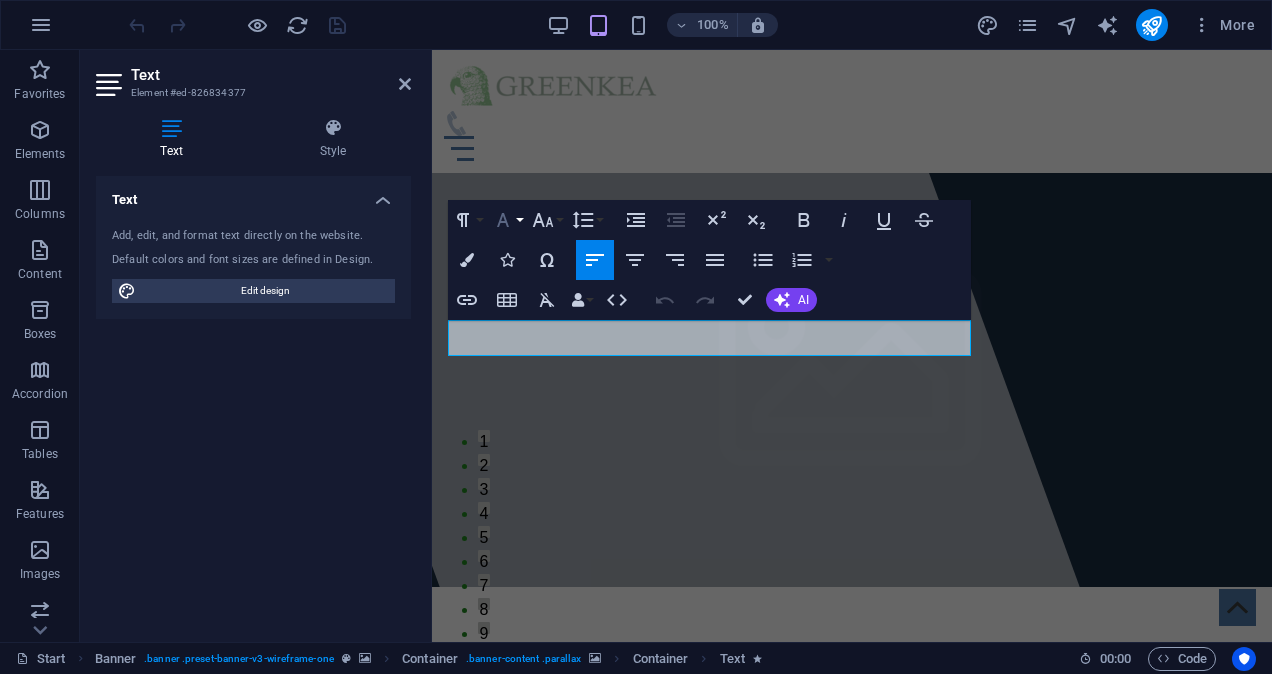 click on "Font Family" at bounding box center [507, 220] 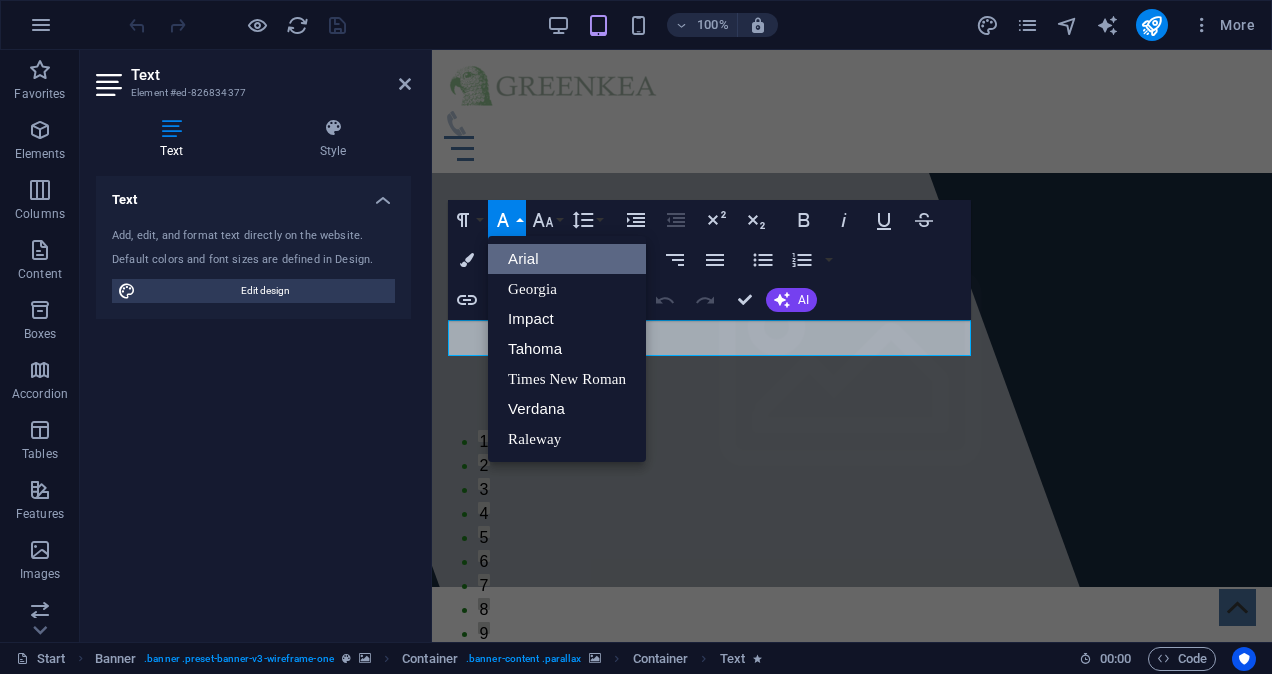 scroll, scrollTop: 0, scrollLeft: 0, axis: both 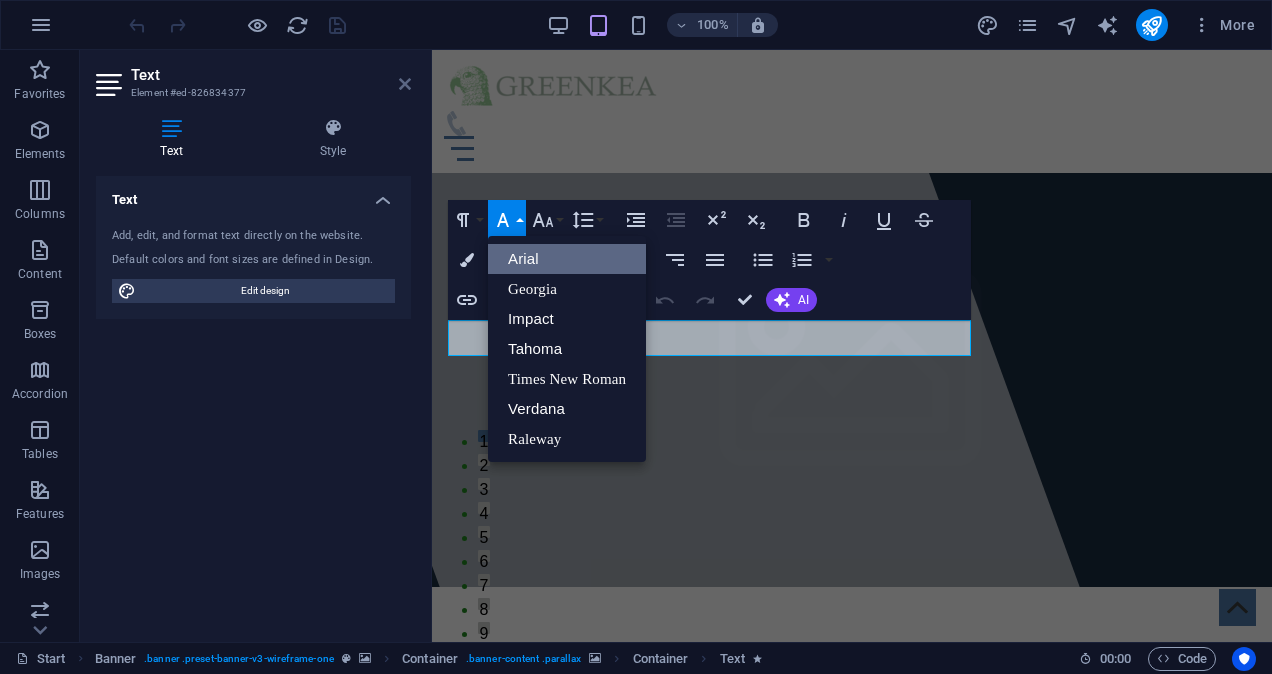 click at bounding box center (405, 84) 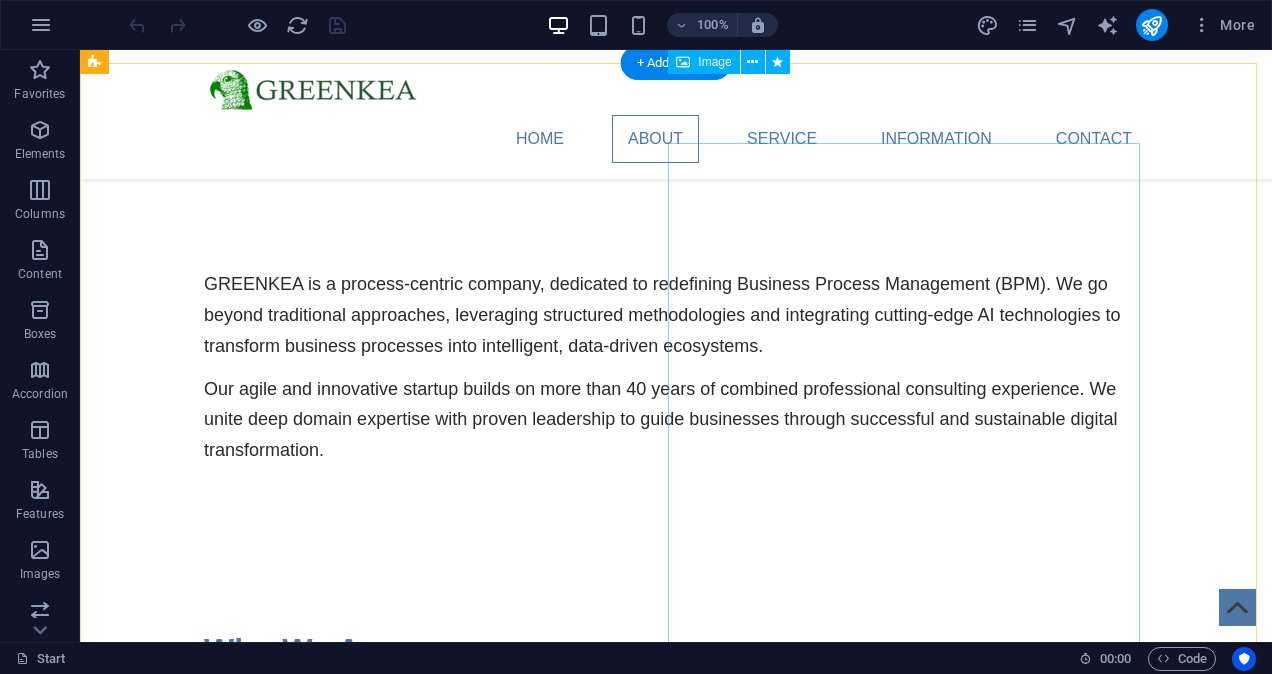 scroll, scrollTop: 1200, scrollLeft: 0, axis: vertical 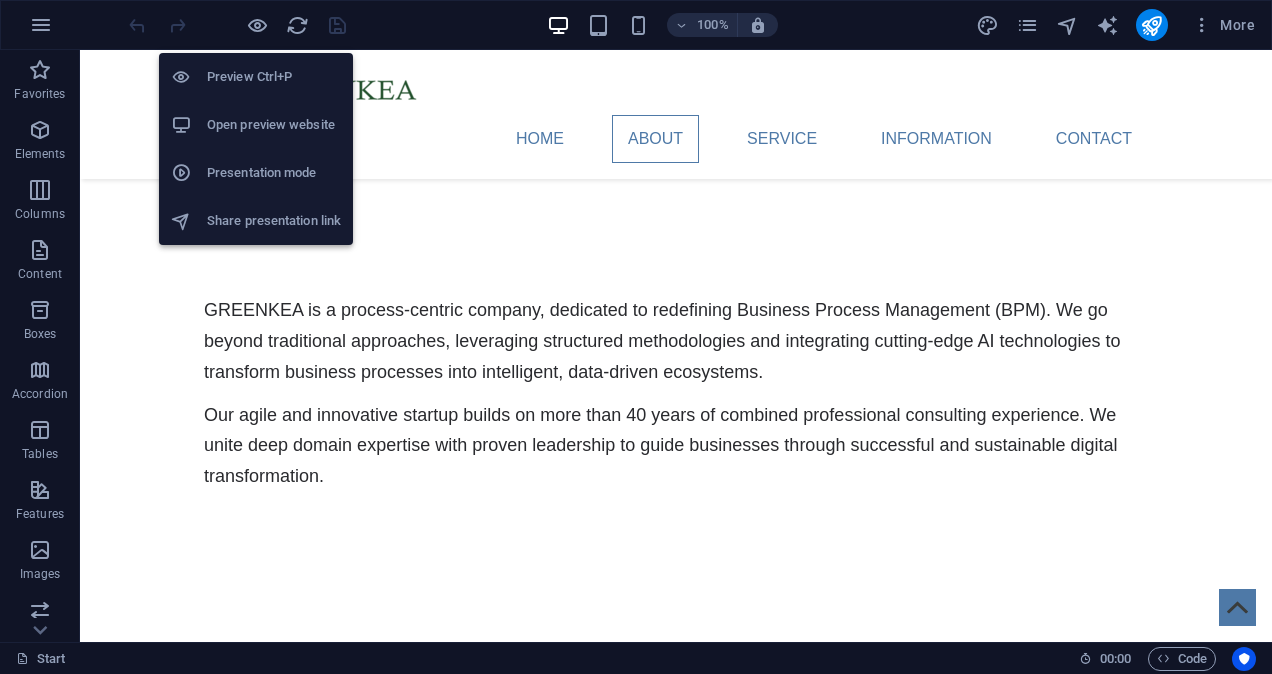 click on "Open preview website" at bounding box center (274, 125) 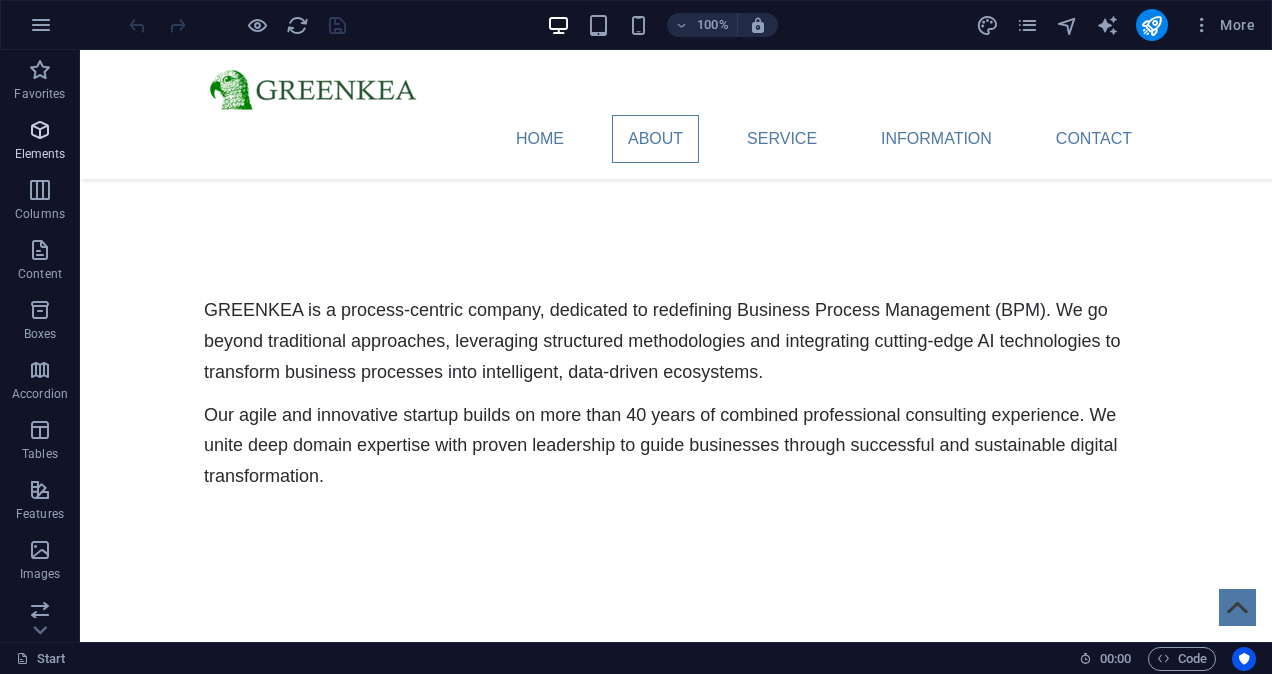 click on "Elements" at bounding box center (40, 142) 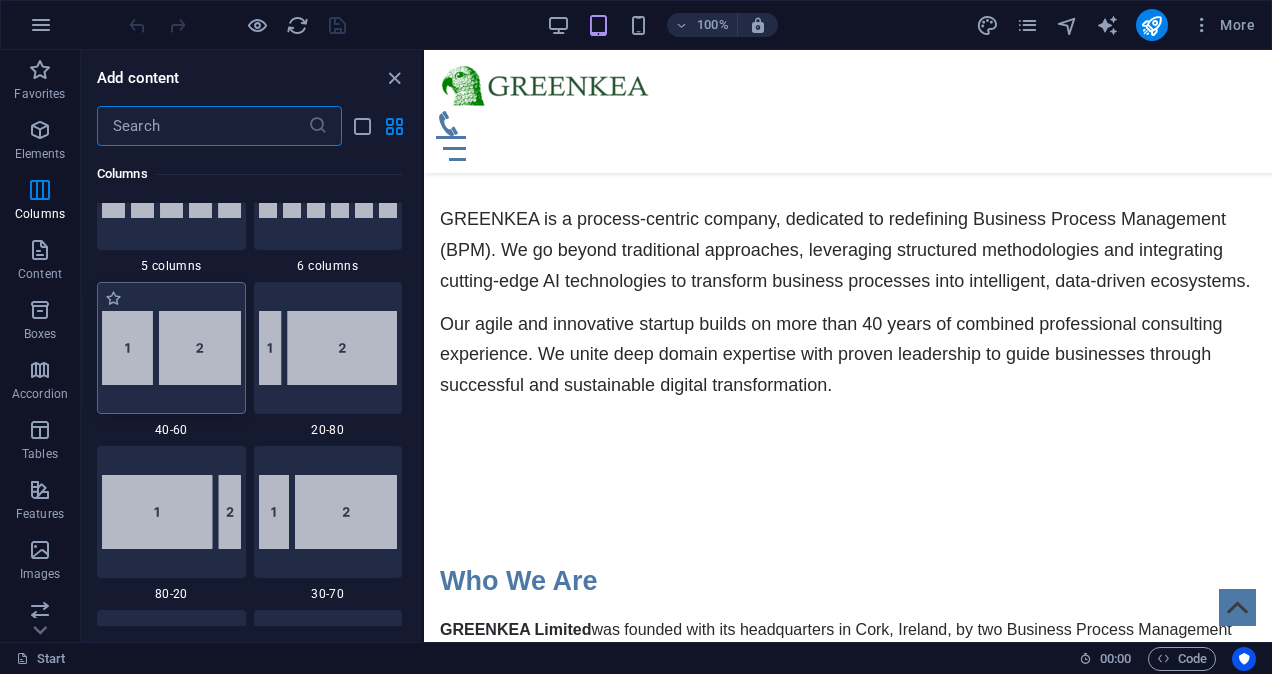 scroll, scrollTop: 1501, scrollLeft: 0, axis: vertical 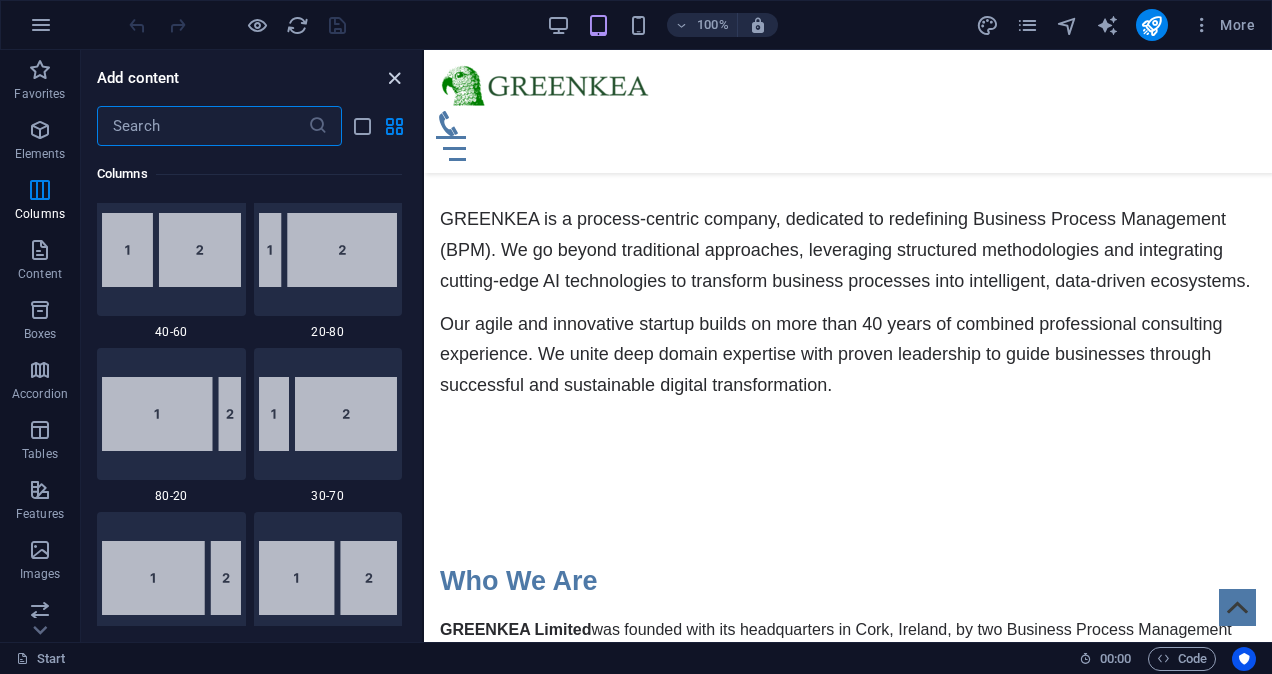 click at bounding box center [394, 78] 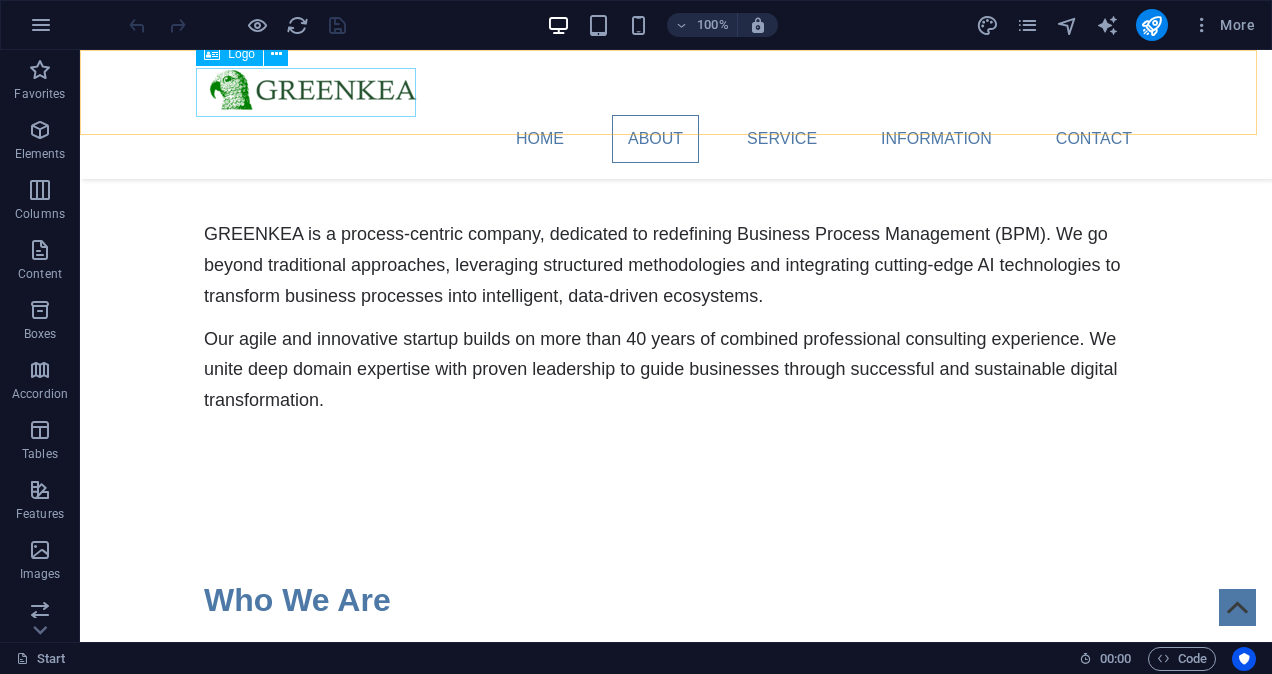 scroll, scrollTop: 1200, scrollLeft: 0, axis: vertical 